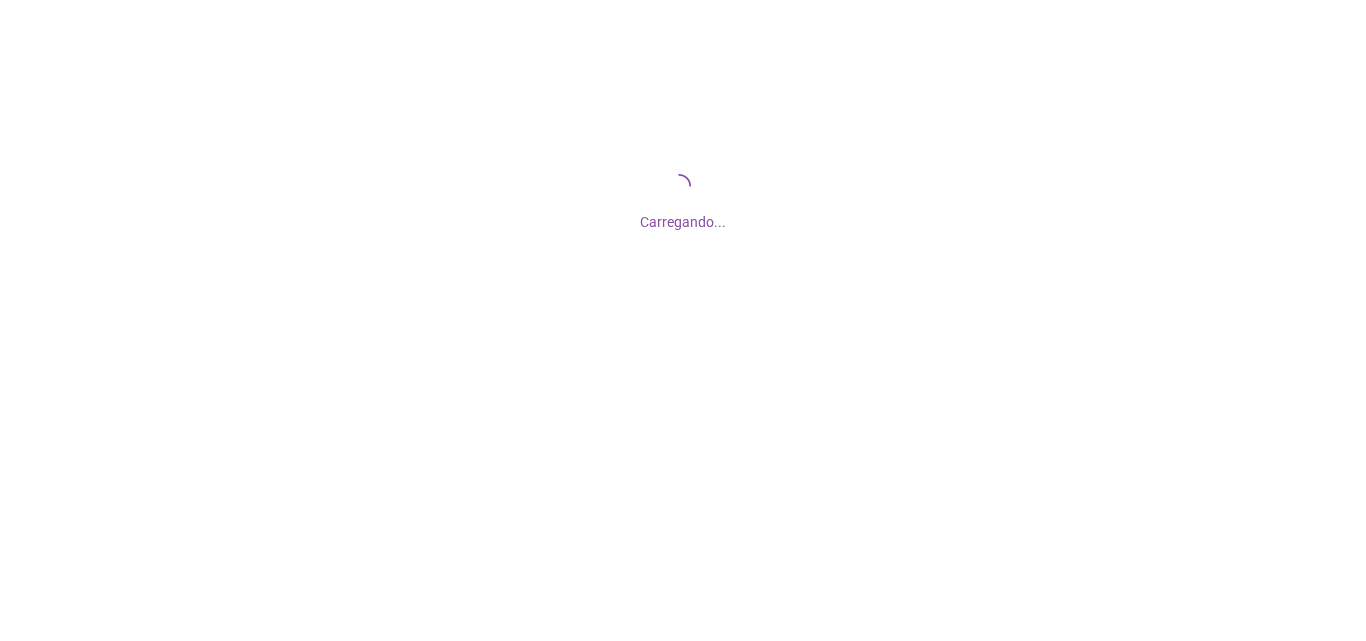 scroll, scrollTop: 0, scrollLeft: 0, axis: both 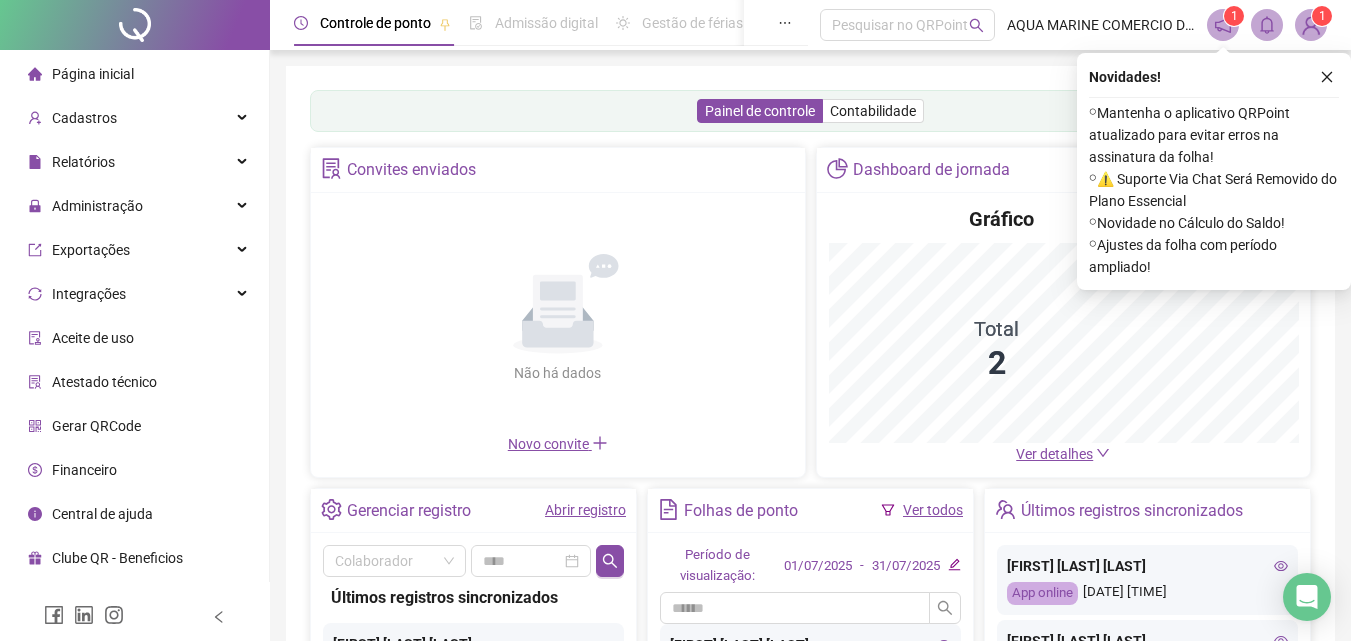 click 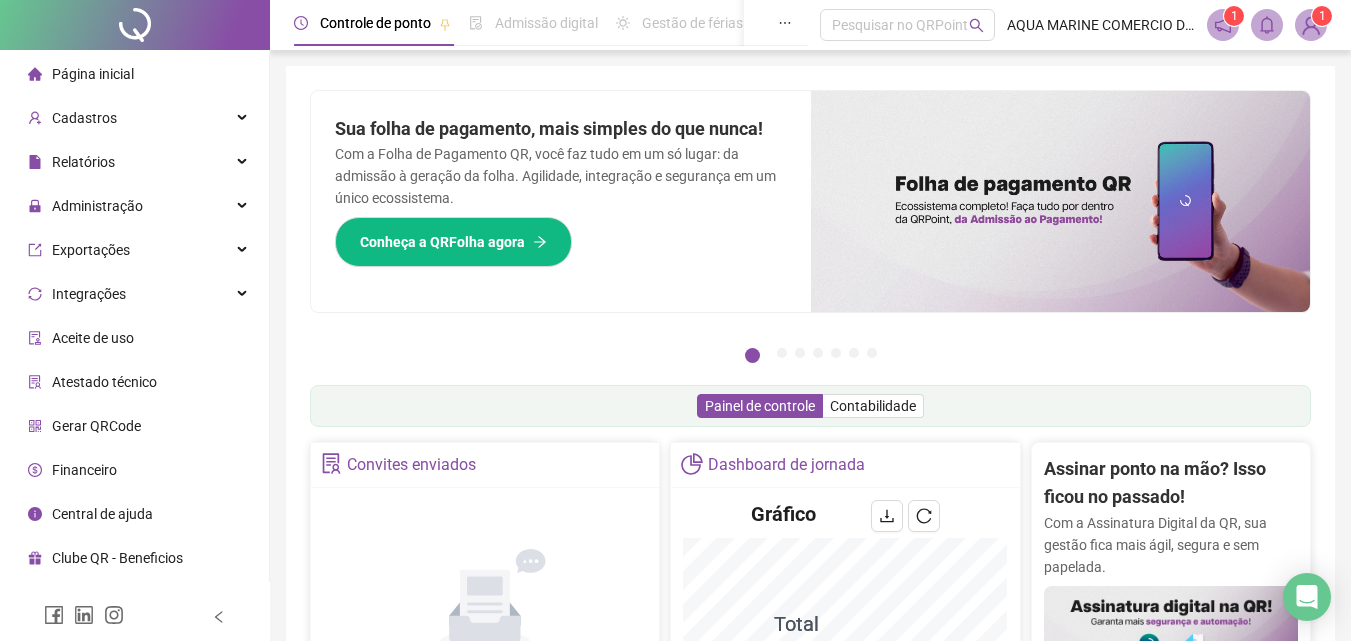 click on "1" at bounding box center (1322, 16) 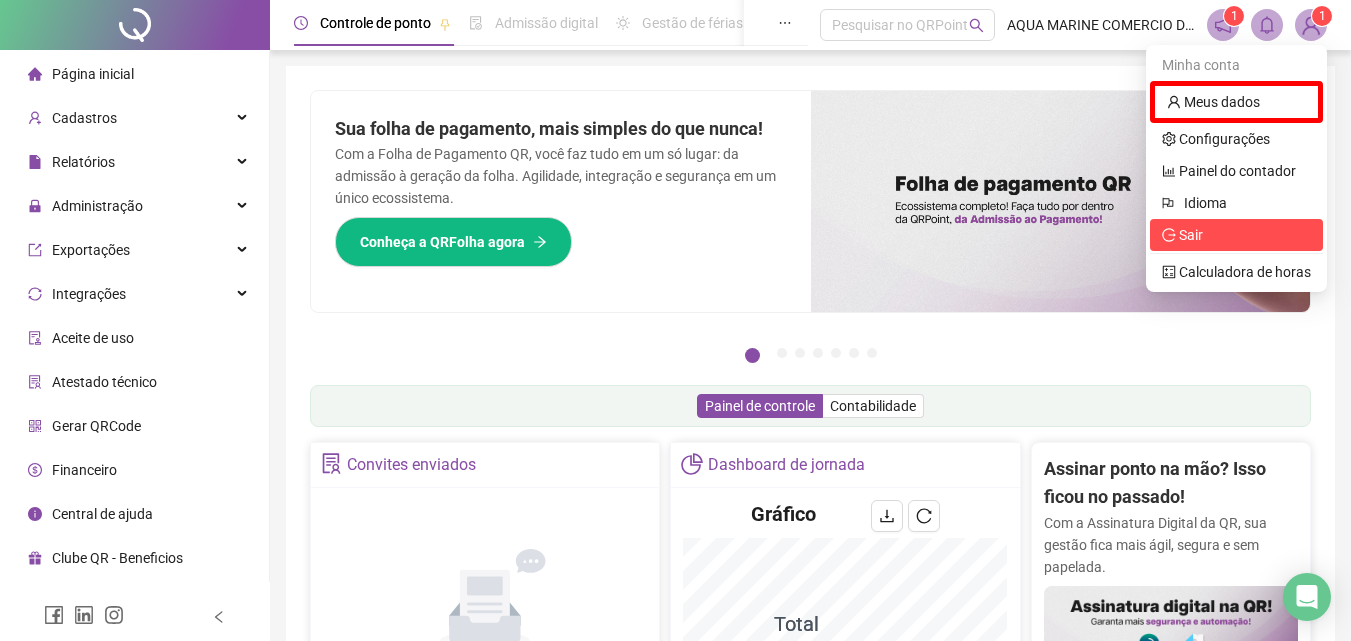 click on "Sair" at bounding box center [1236, 235] 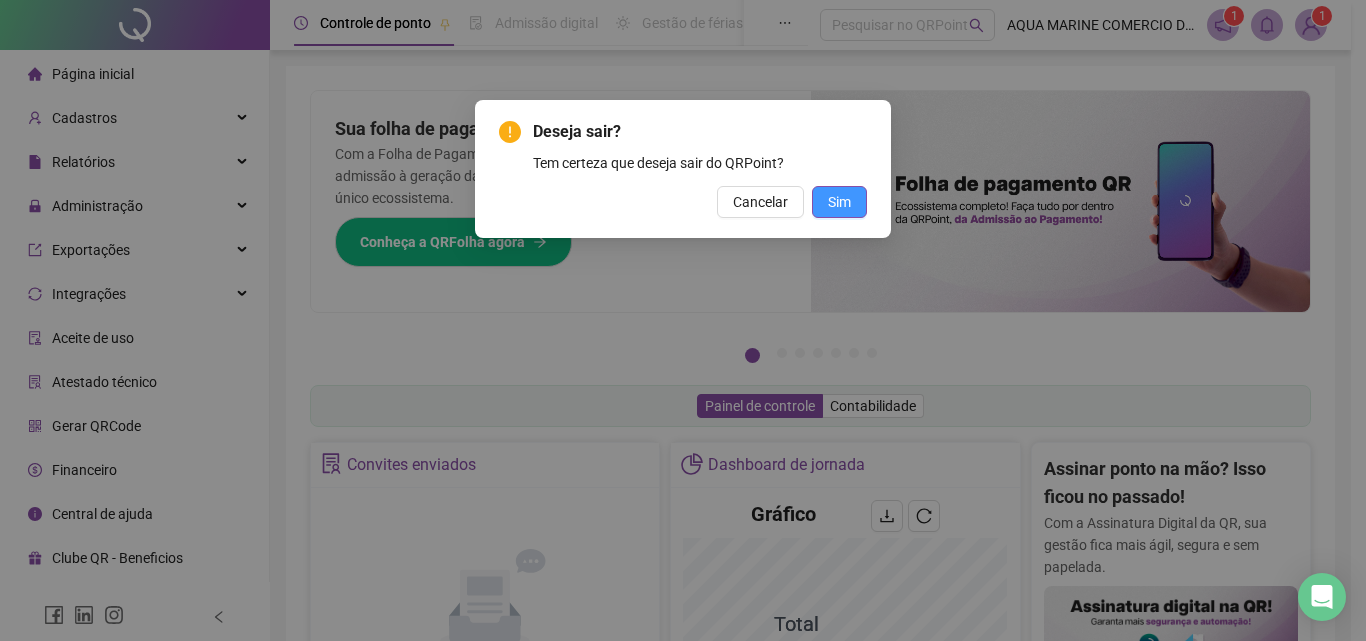 click on "Sim" at bounding box center (839, 202) 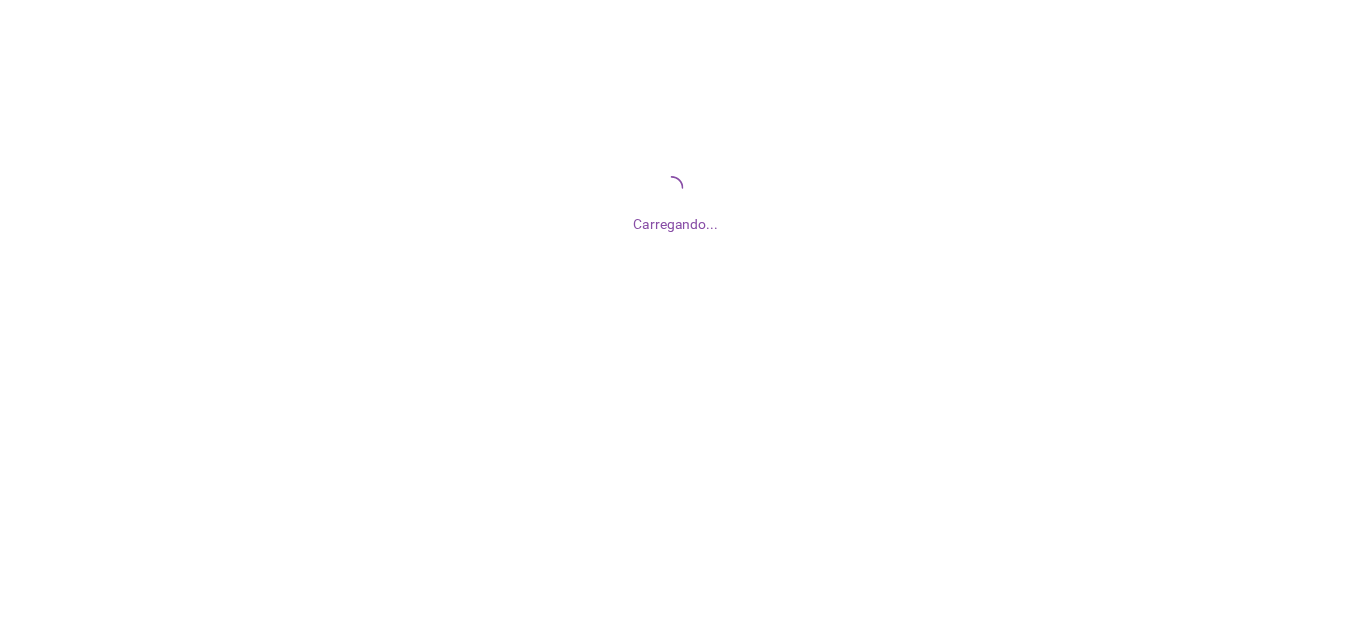 scroll, scrollTop: 0, scrollLeft: 0, axis: both 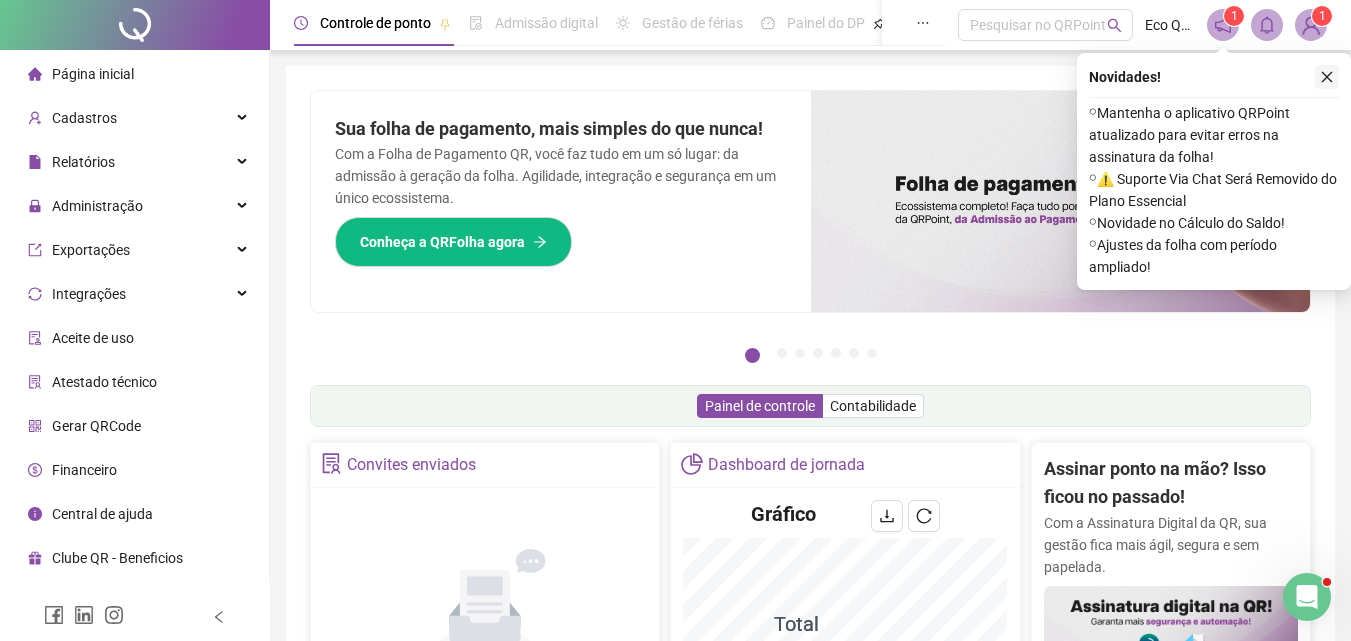 click at bounding box center (1327, 77) 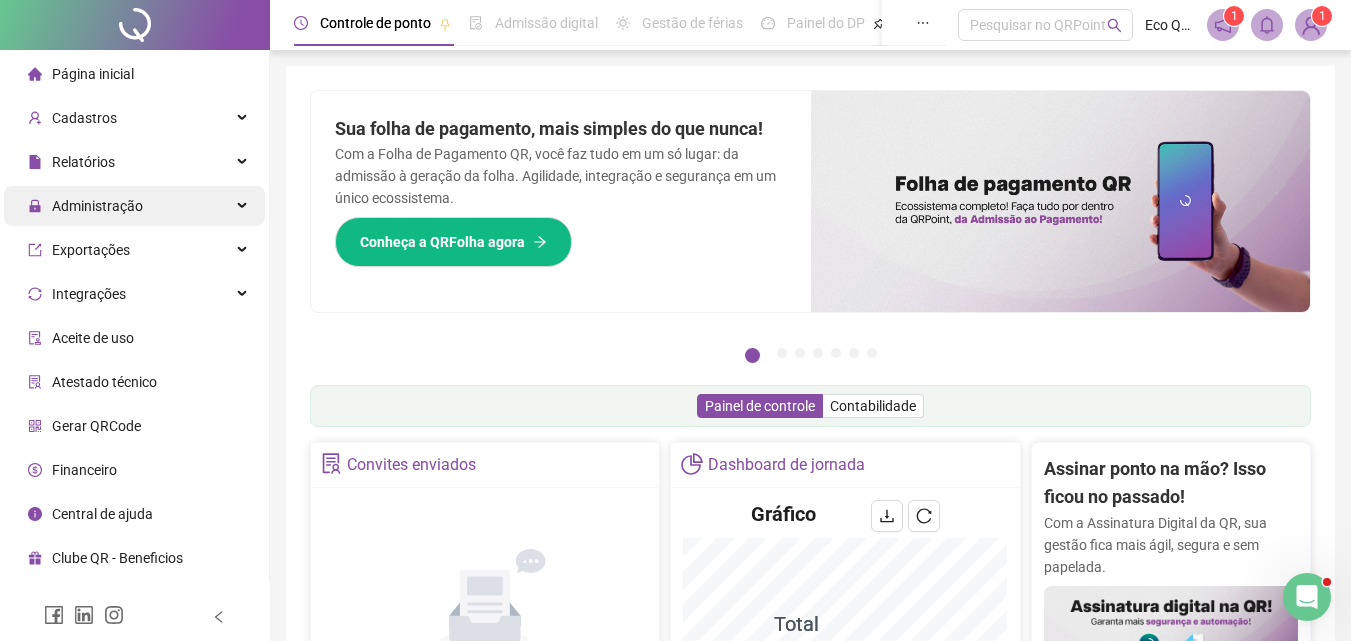 click on "Administração" at bounding box center (134, 206) 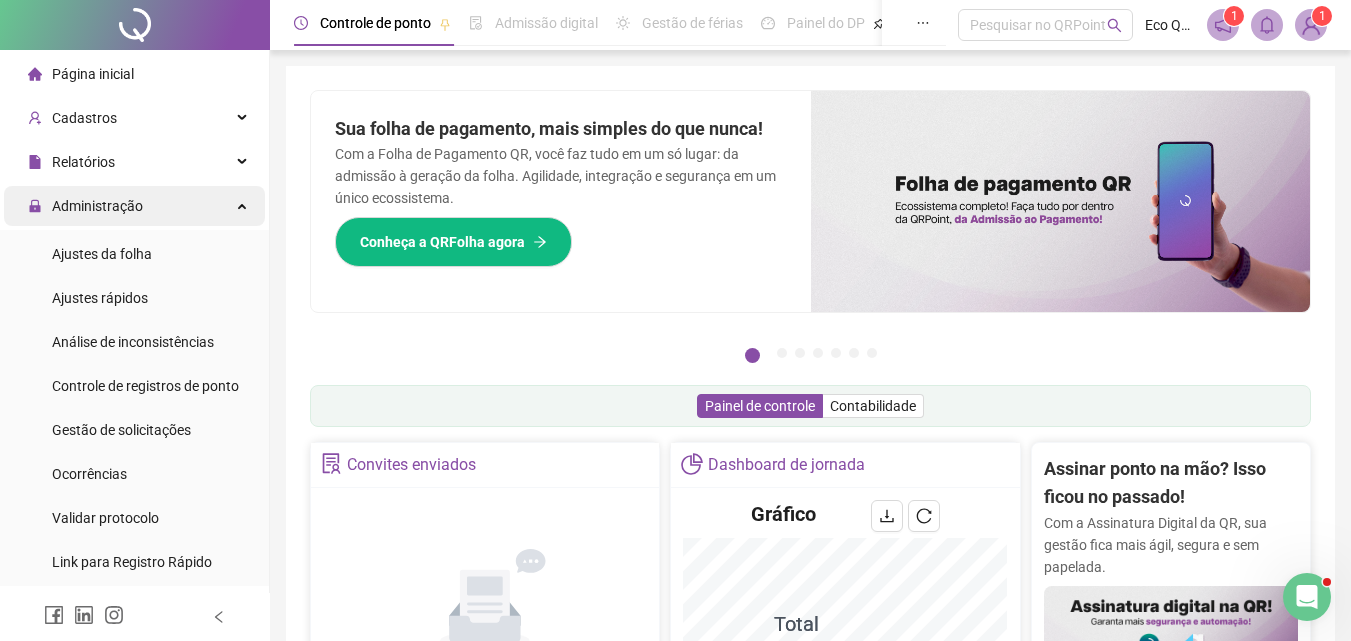 click on "Administração" at bounding box center (134, 206) 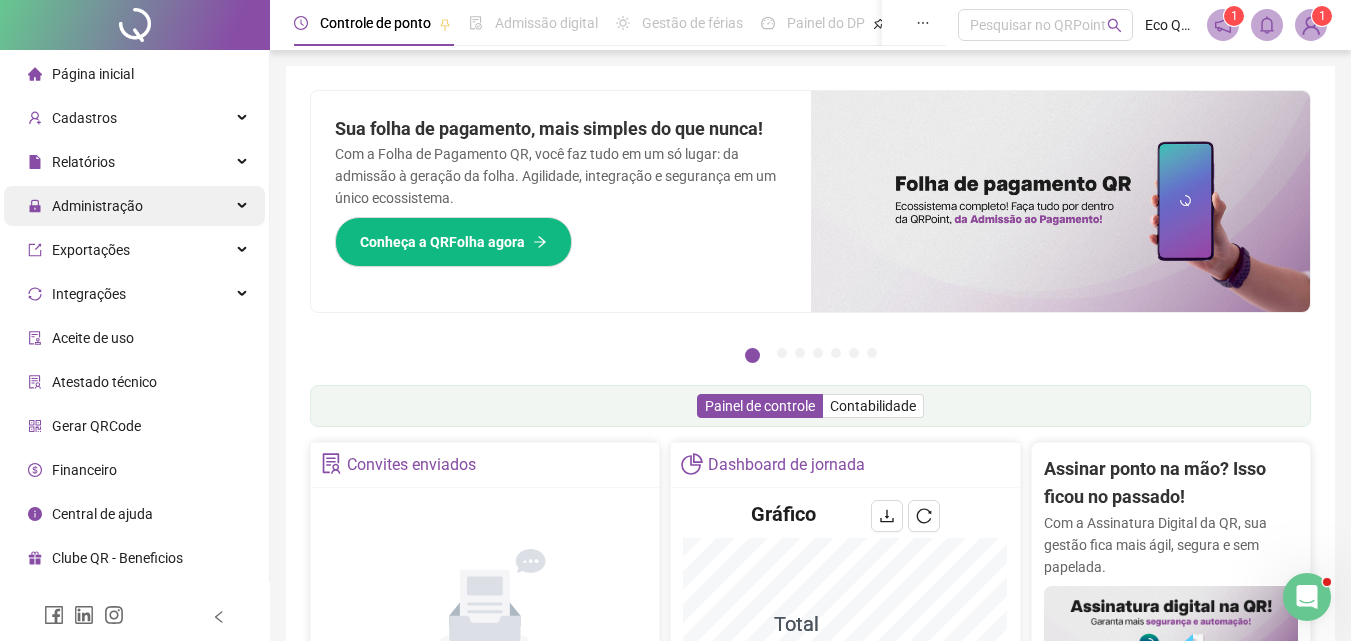 click on "Administração" at bounding box center [134, 206] 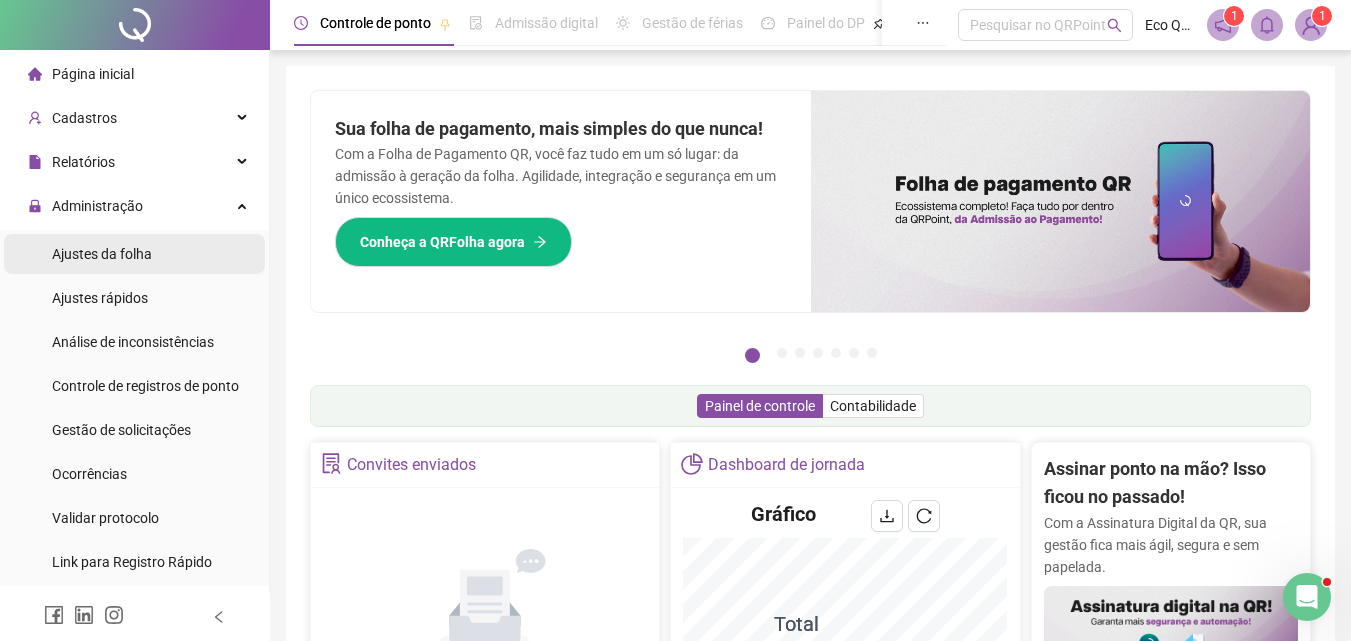 click on "Ajustes da folha" at bounding box center (134, 254) 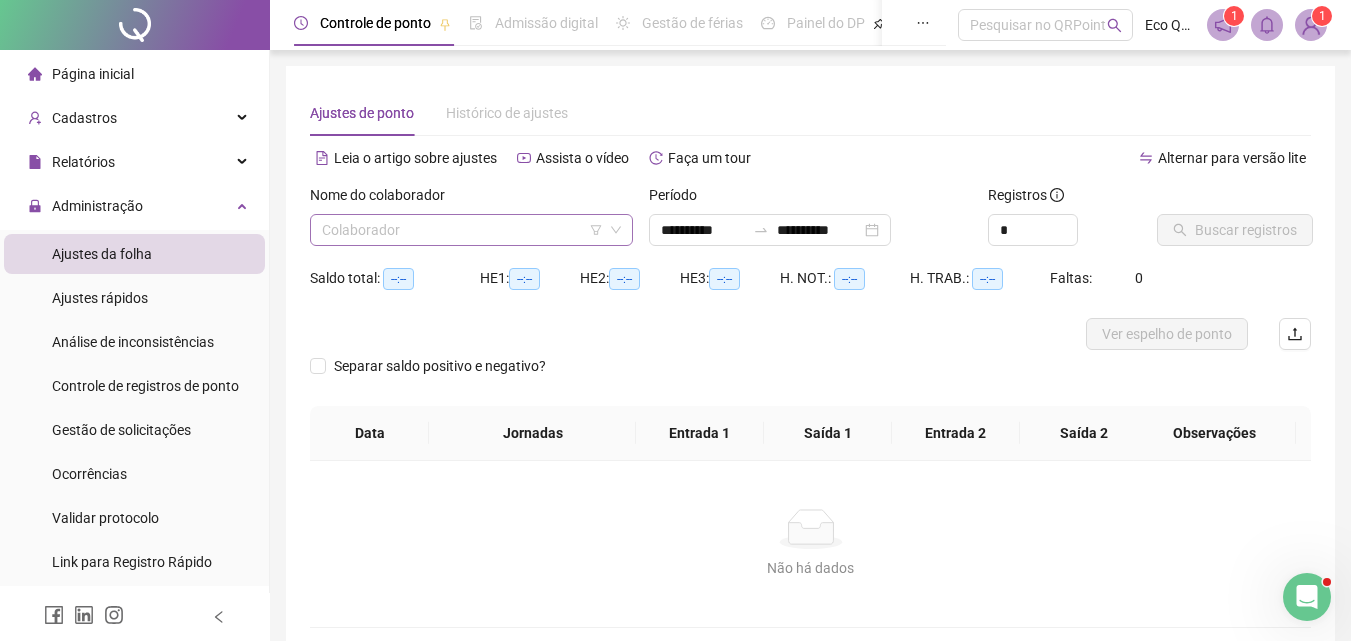click at bounding box center [462, 230] 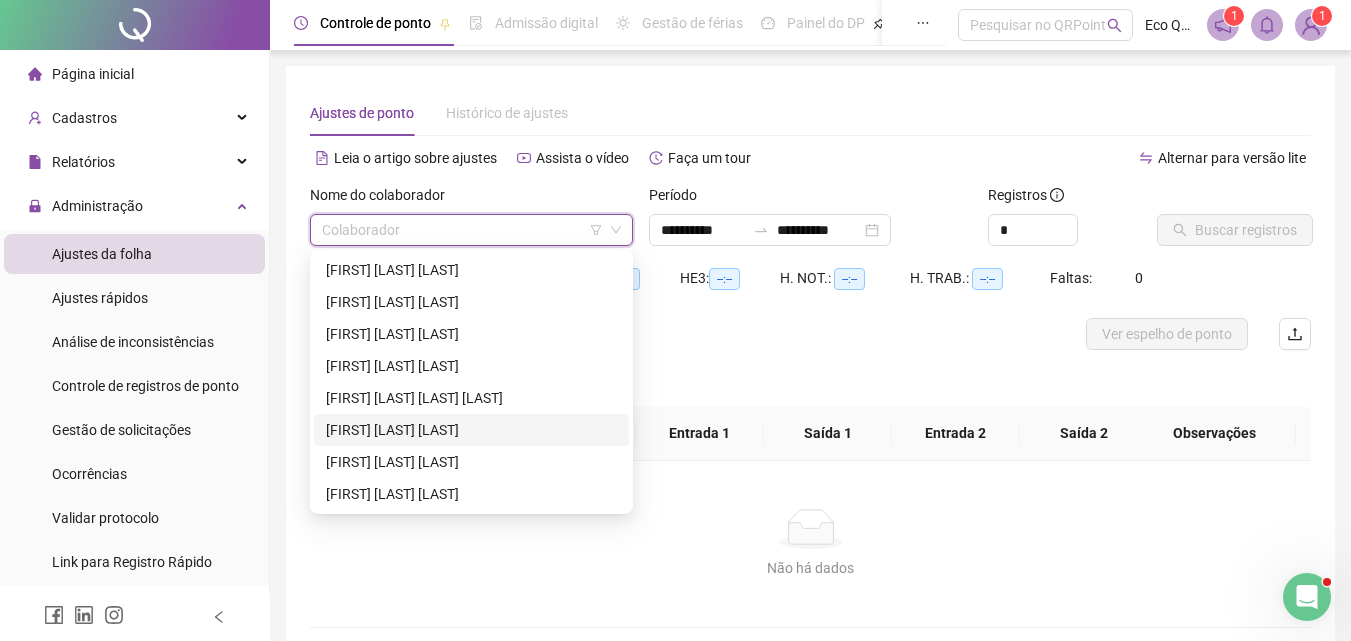 scroll, scrollTop: 32, scrollLeft: 0, axis: vertical 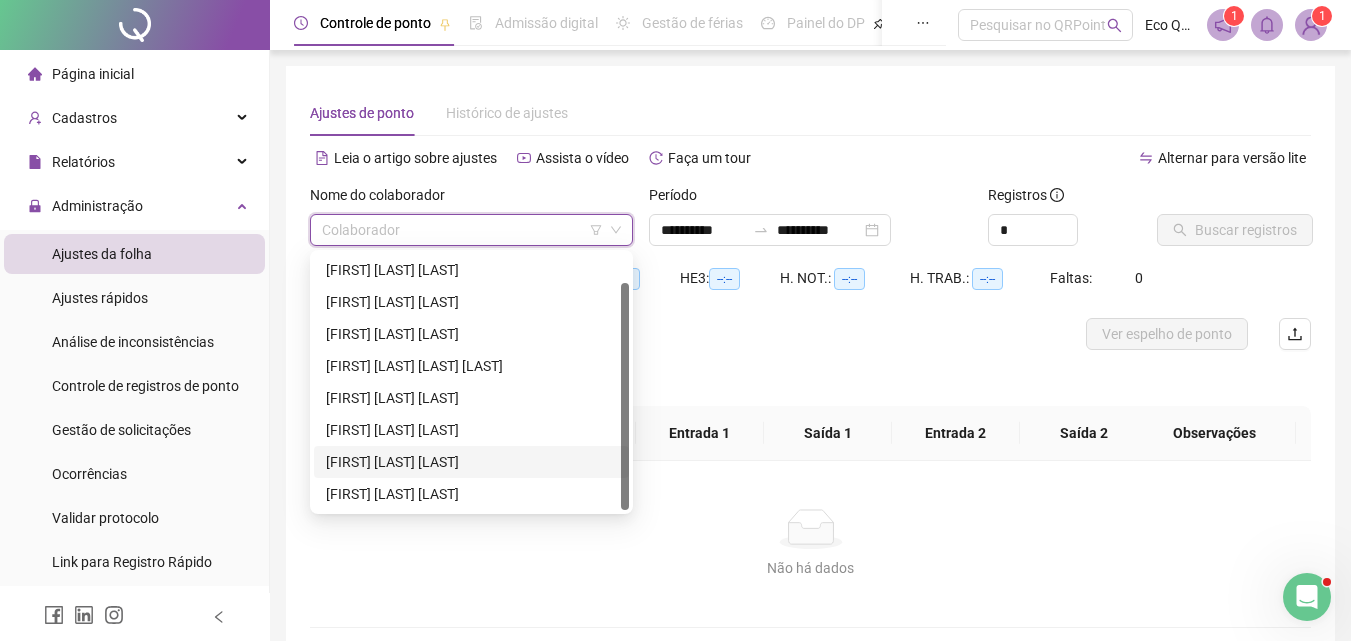 click on "[FIRST] [LAST] [LAST]" at bounding box center (471, 462) 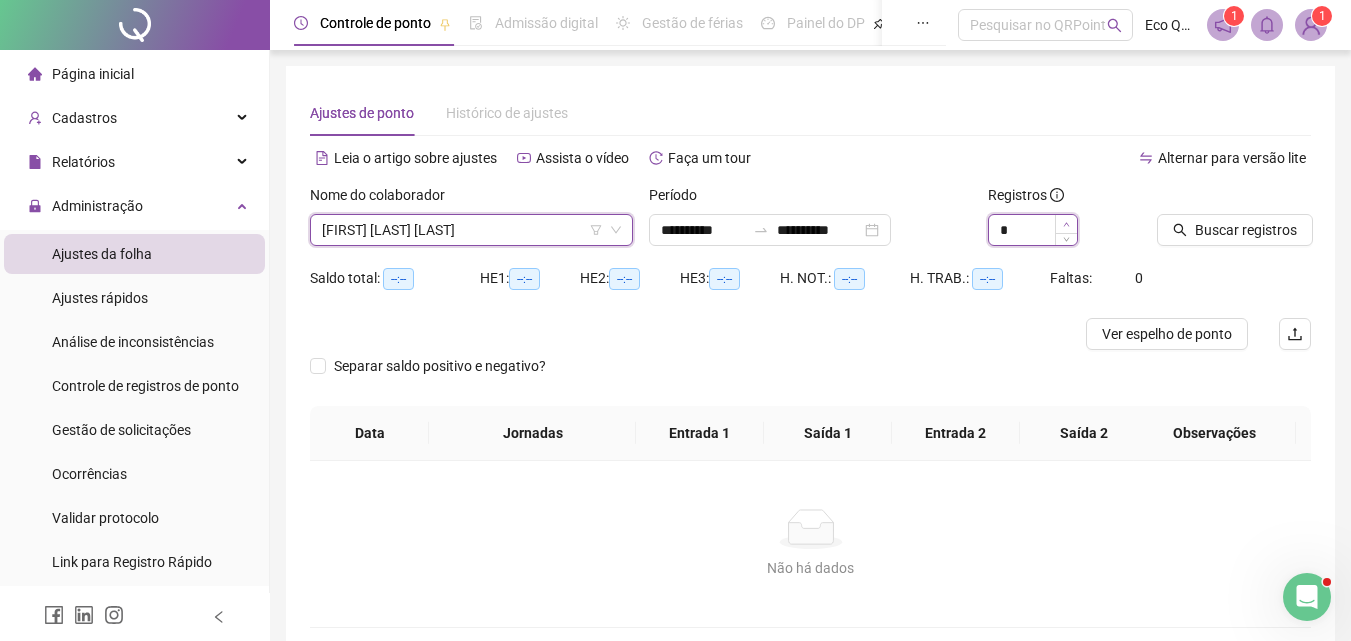click at bounding box center [1066, 224] 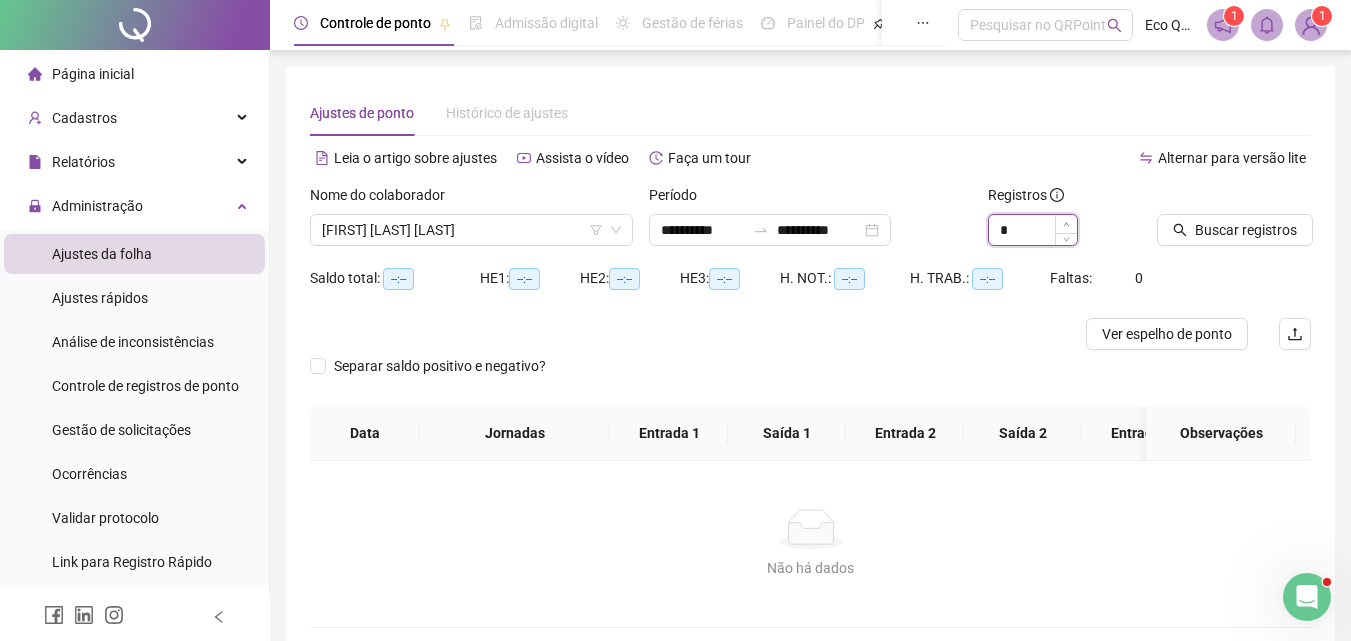 click at bounding box center [1066, 224] 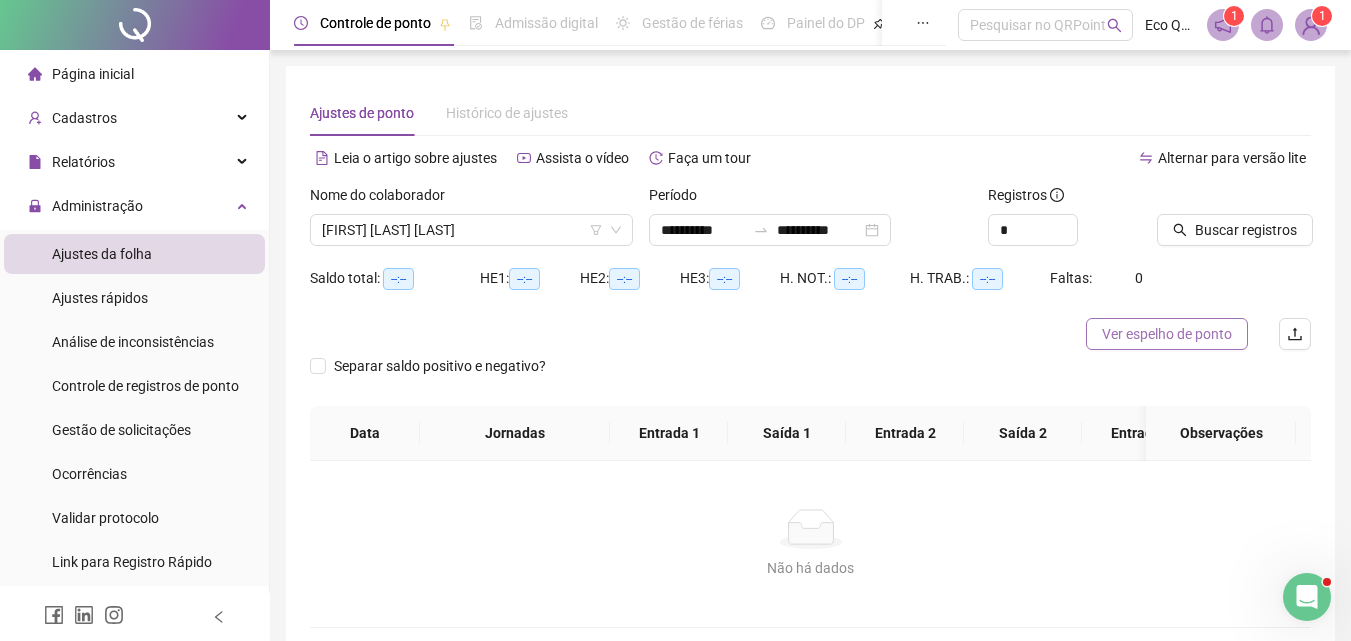 drag, startPoint x: 1138, startPoint y: 321, endPoint x: 1128, endPoint y: 330, distance: 13.453624 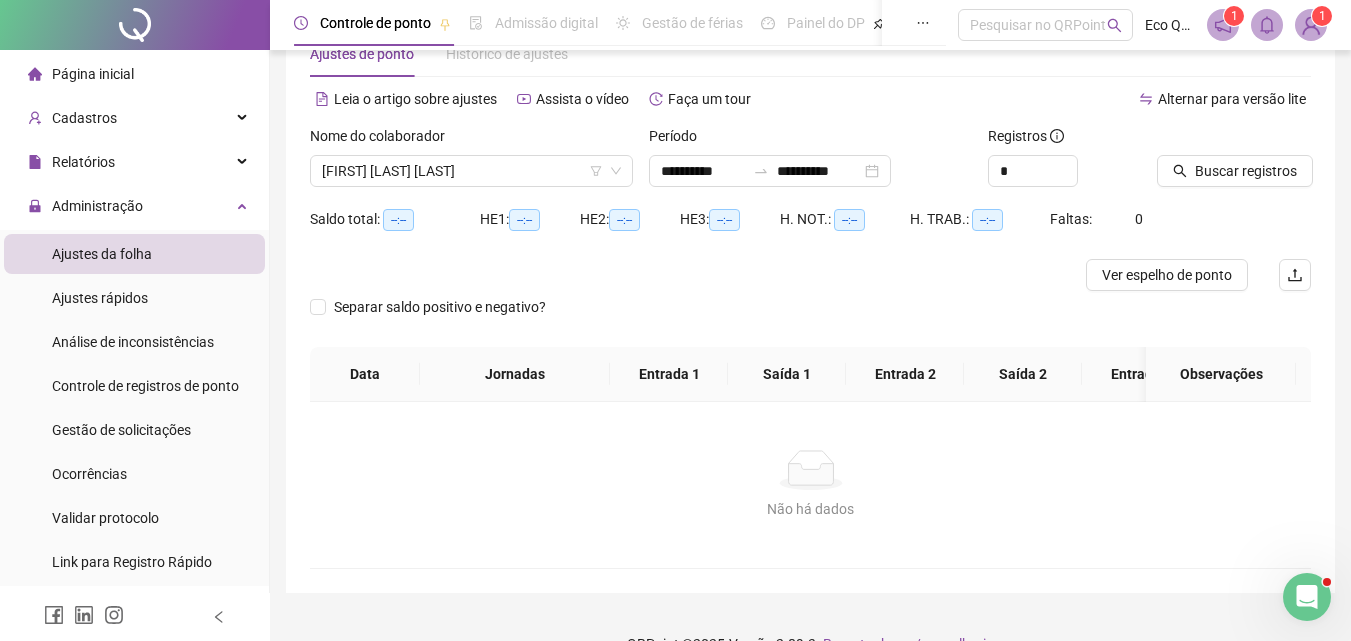 scroll, scrollTop: 112, scrollLeft: 0, axis: vertical 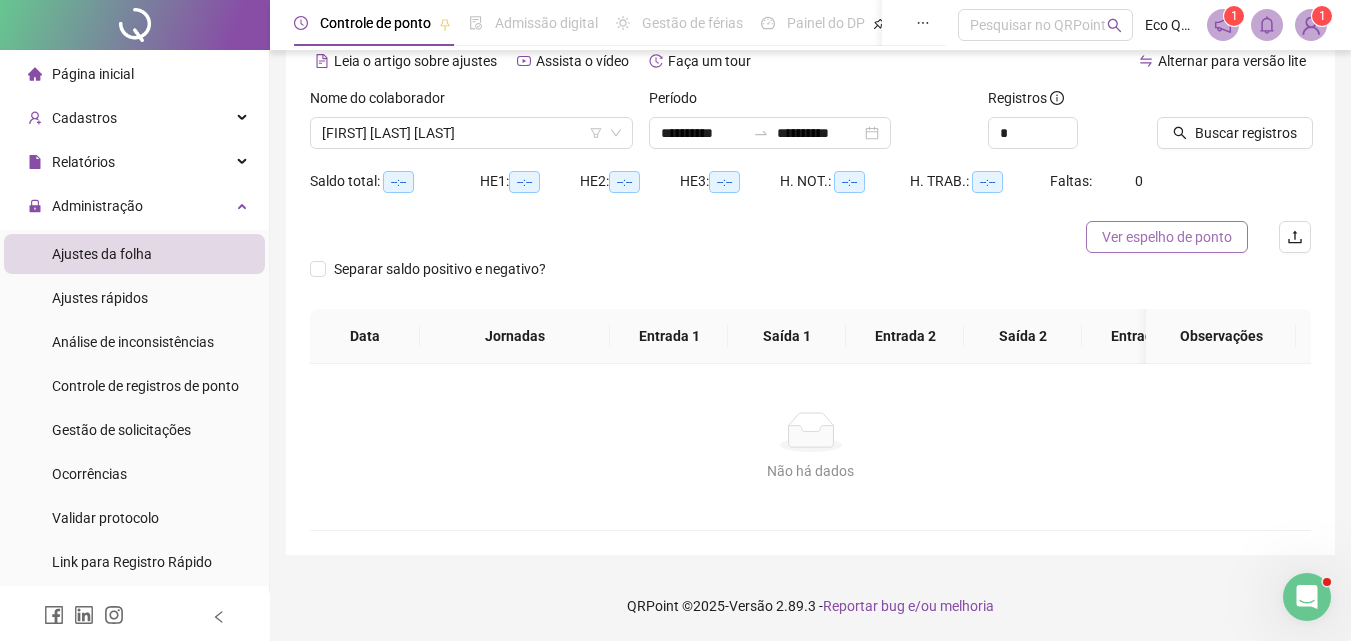 click on "Ver espelho de ponto" at bounding box center (1167, 237) 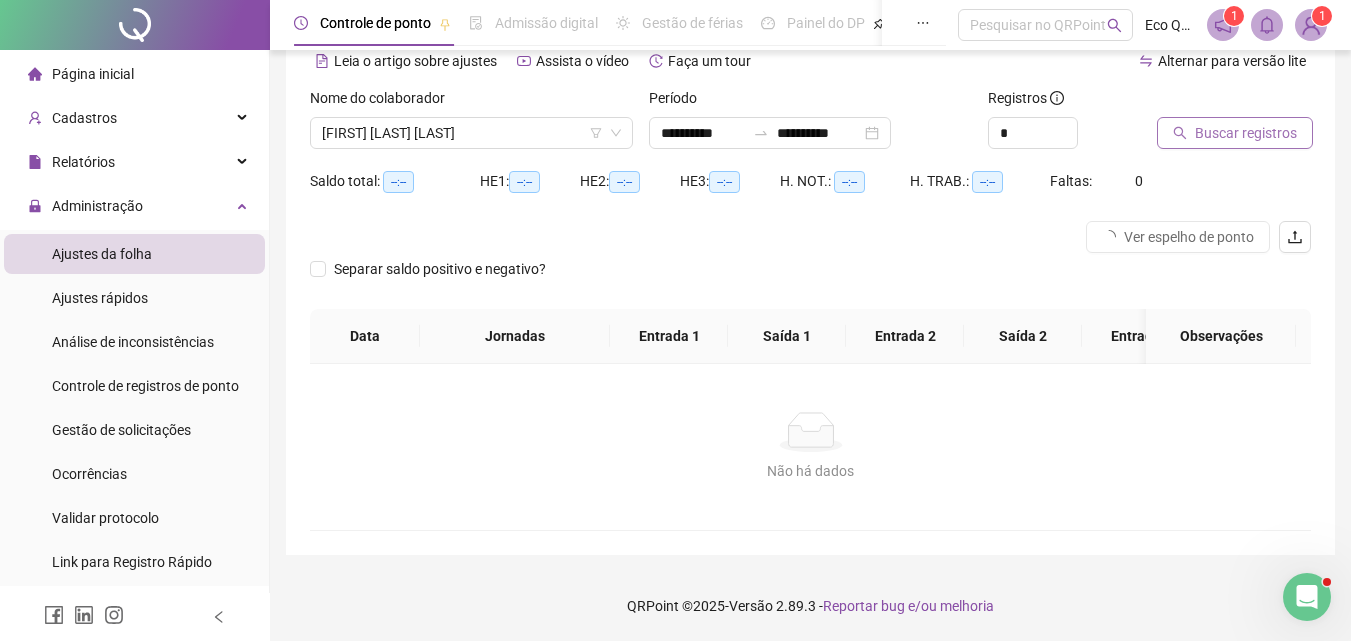 click on "Buscar registros" at bounding box center (1246, 133) 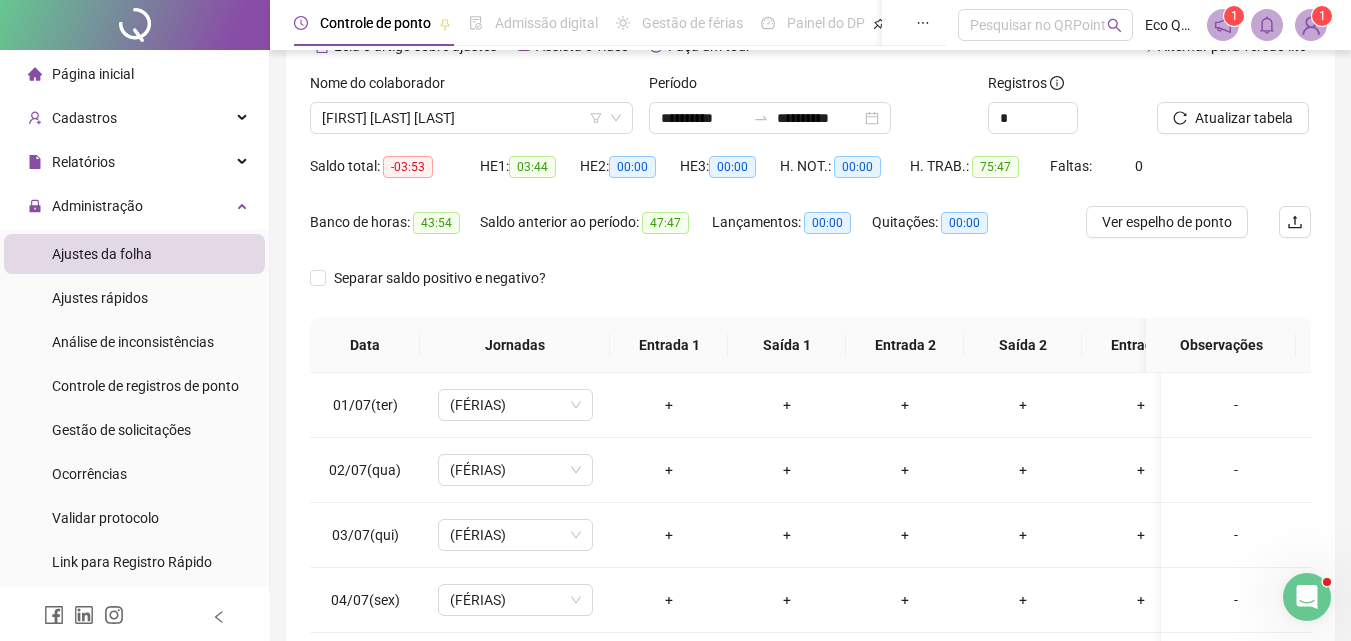 scroll, scrollTop: 100, scrollLeft: 0, axis: vertical 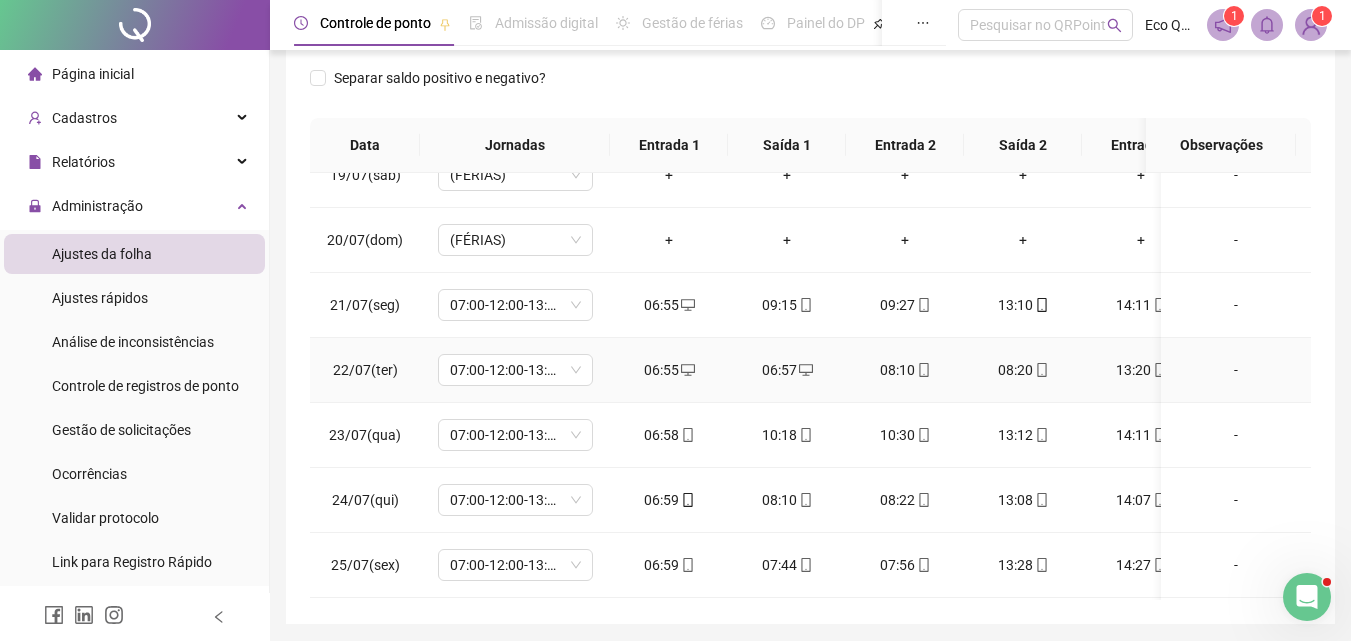 click on "06:55" at bounding box center (669, 370) 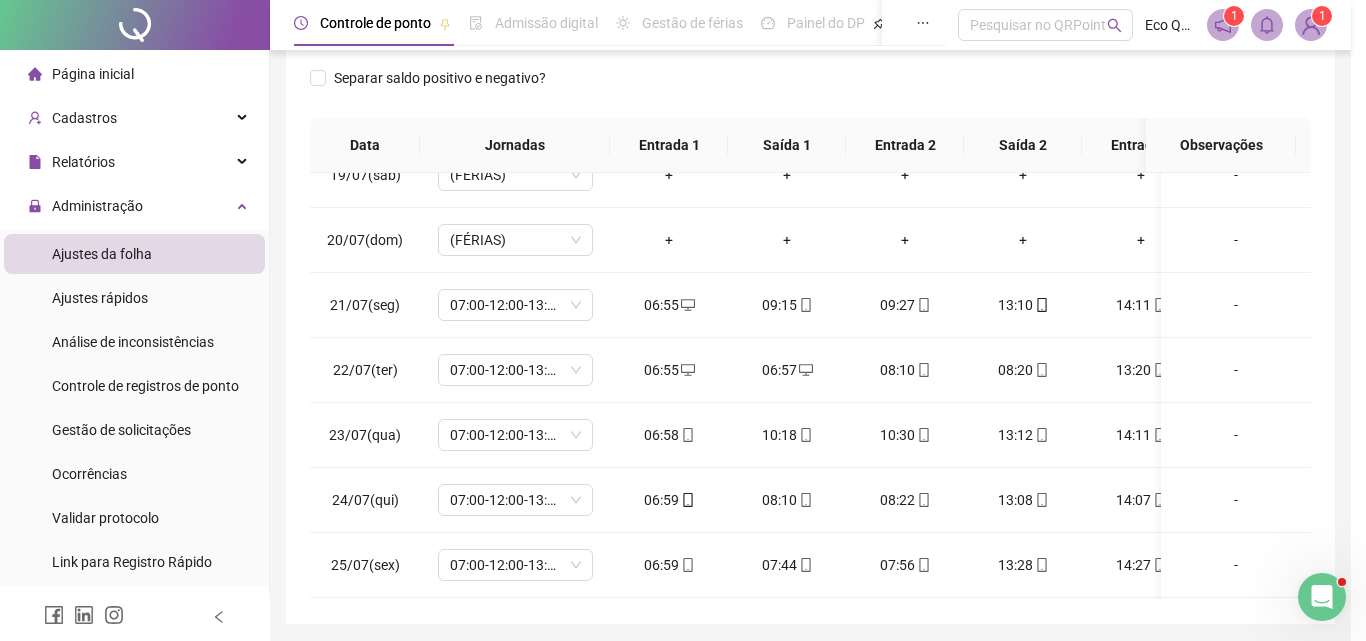 type on "**********" 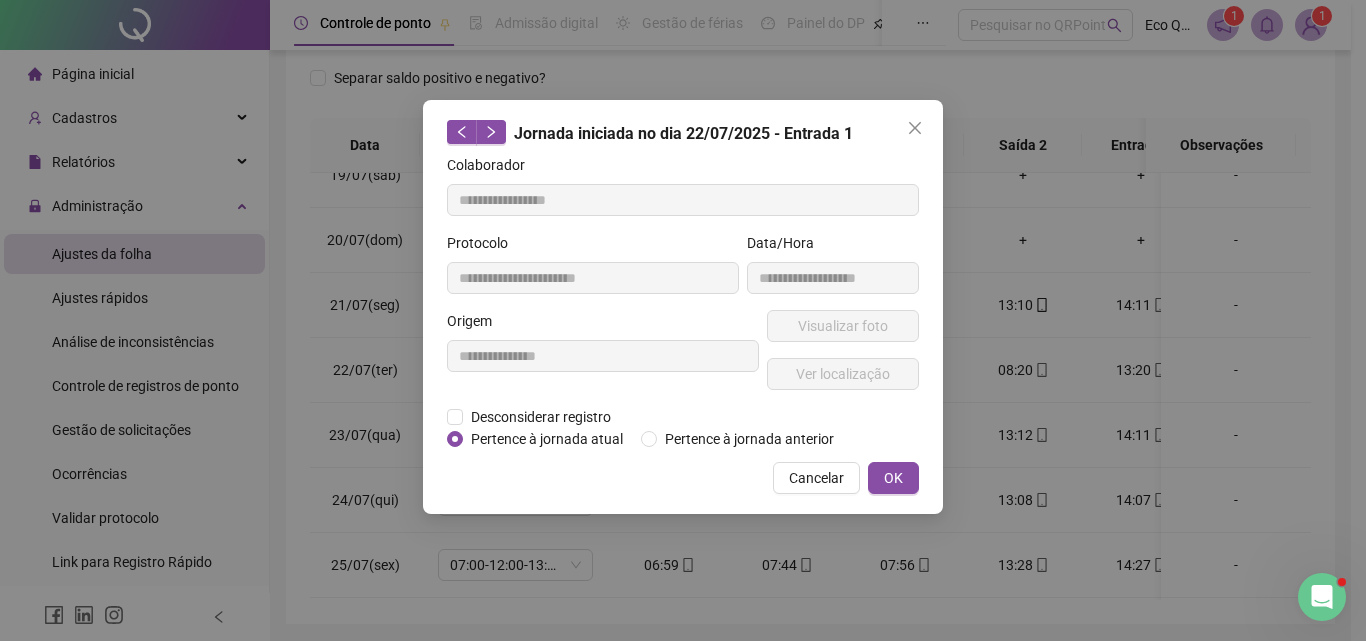 click on "Pertence à jornada atual" at bounding box center (547, 439) 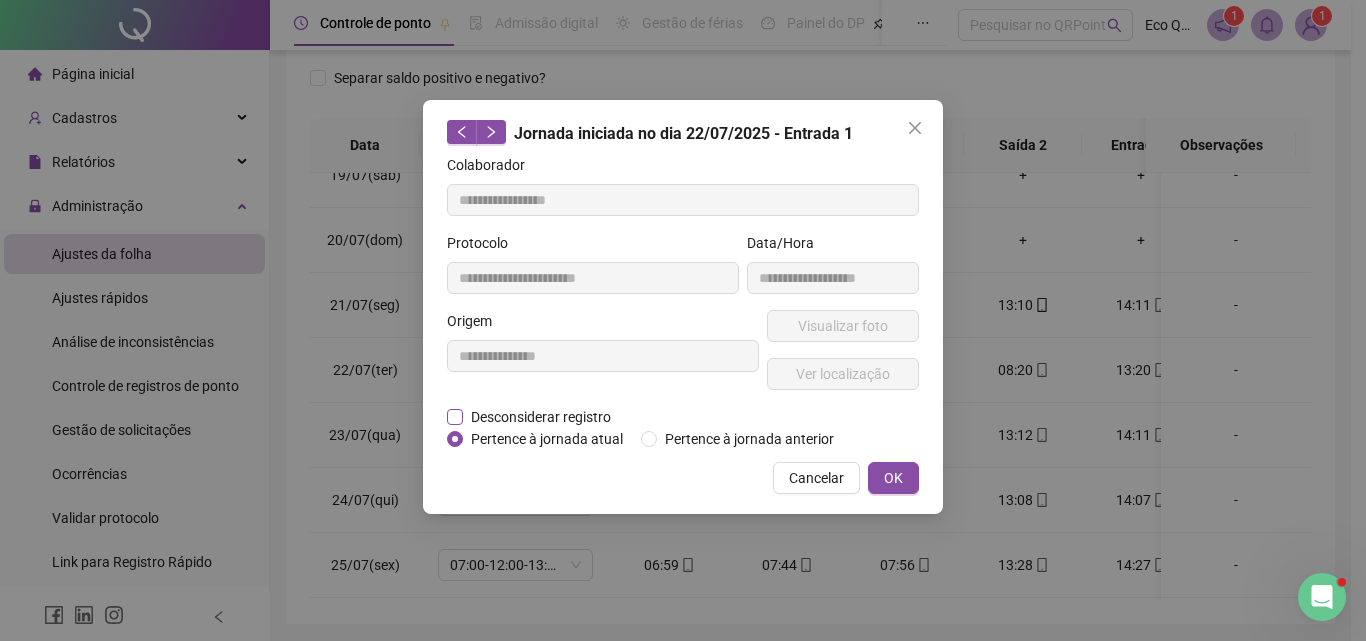 click on "Desconsiderar registro" at bounding box center [541, 417] 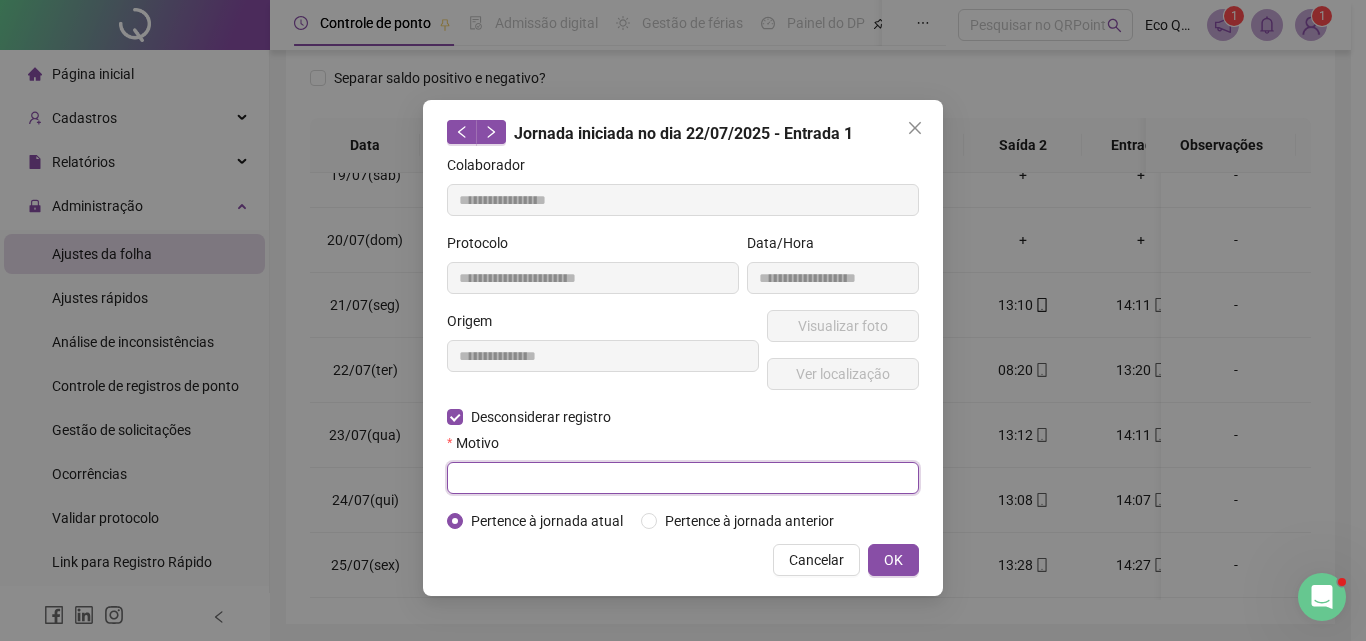 click at bounding box center [683, 478] 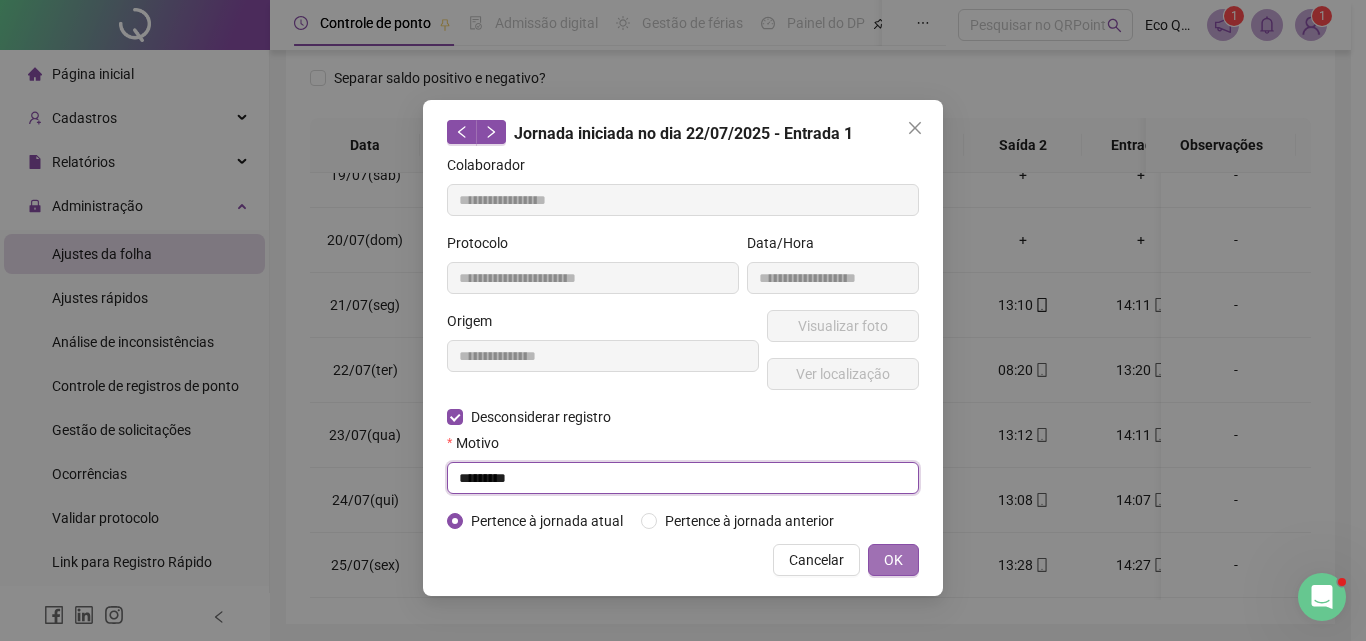 type on "*********" 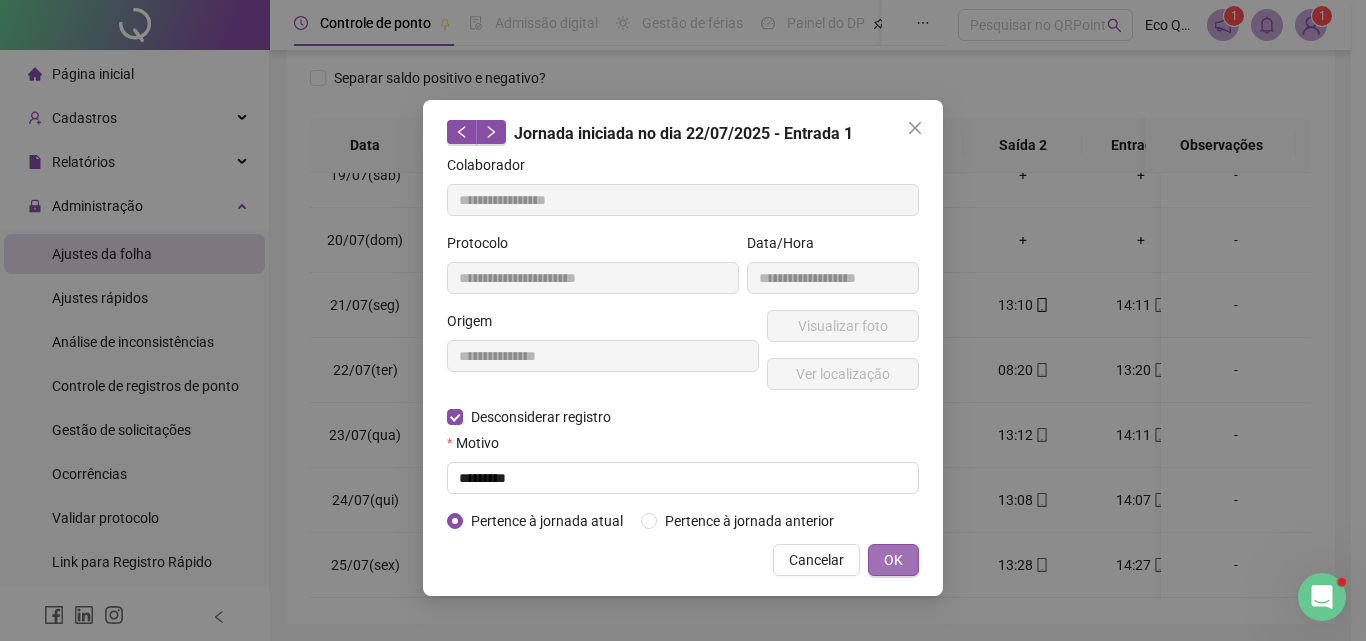 click on "OK" at bounding box center [893, 560] 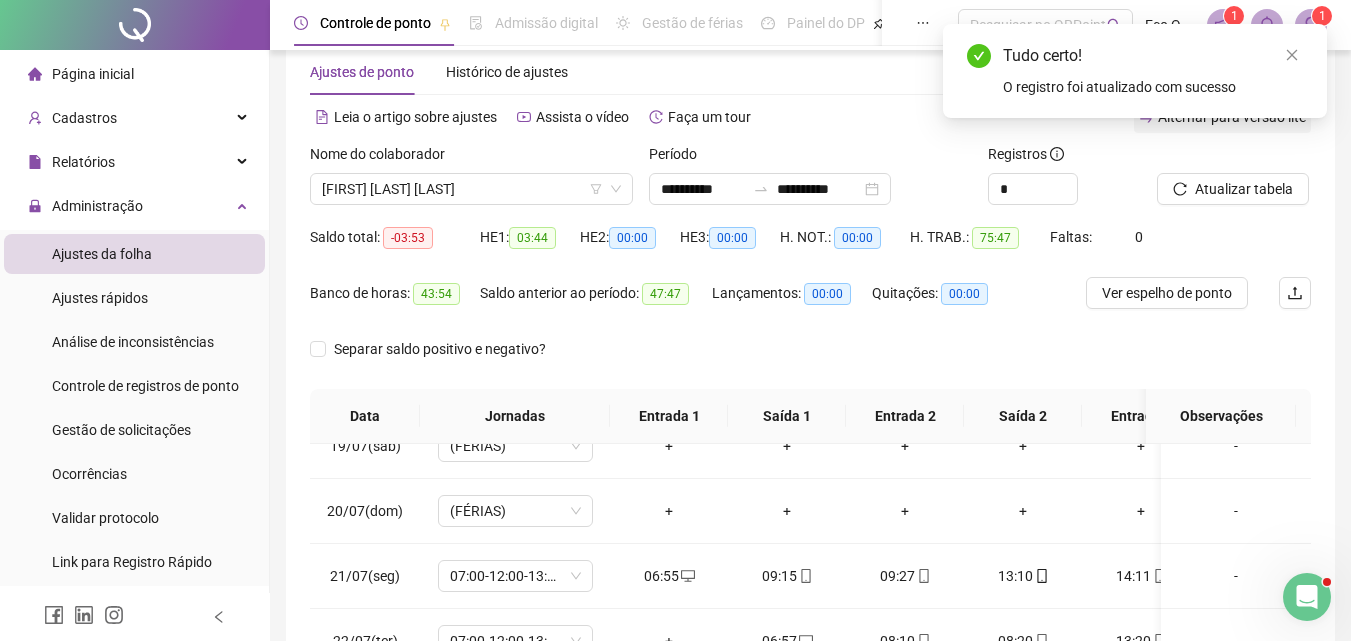scroll, scrollTop: 12, scrollLeft: 0, axis: vertical 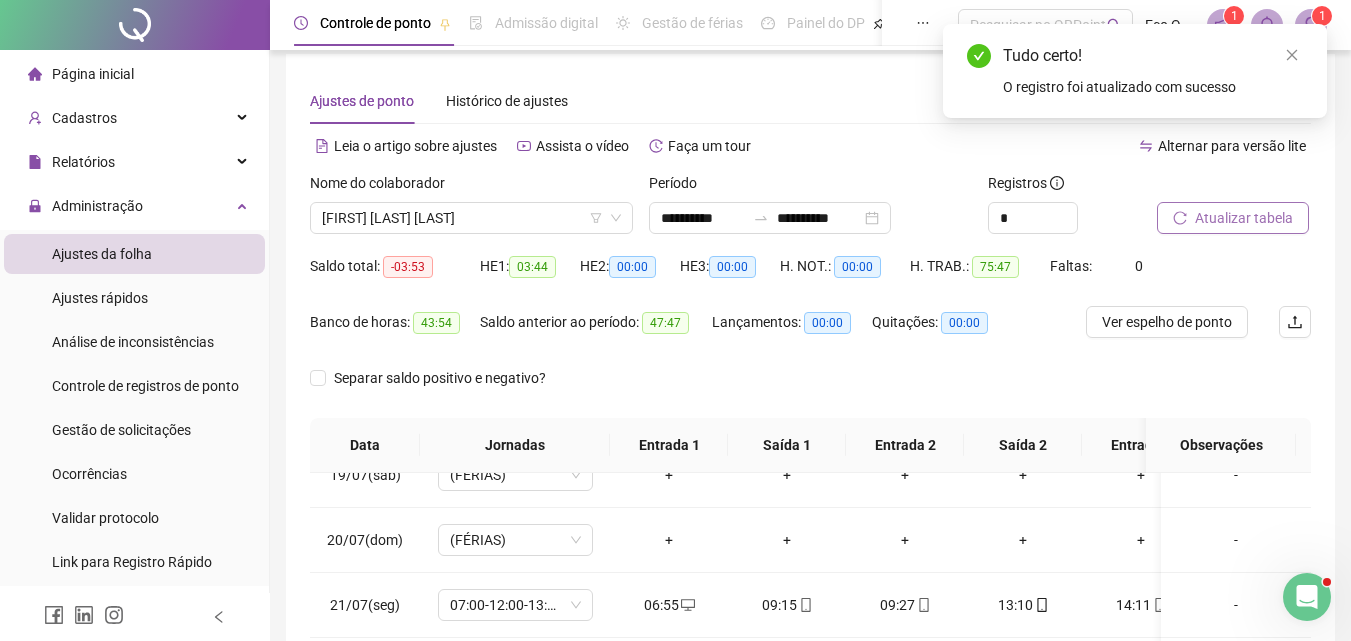 click on "Atualizar tabela" at bounding box center (1233, 218) 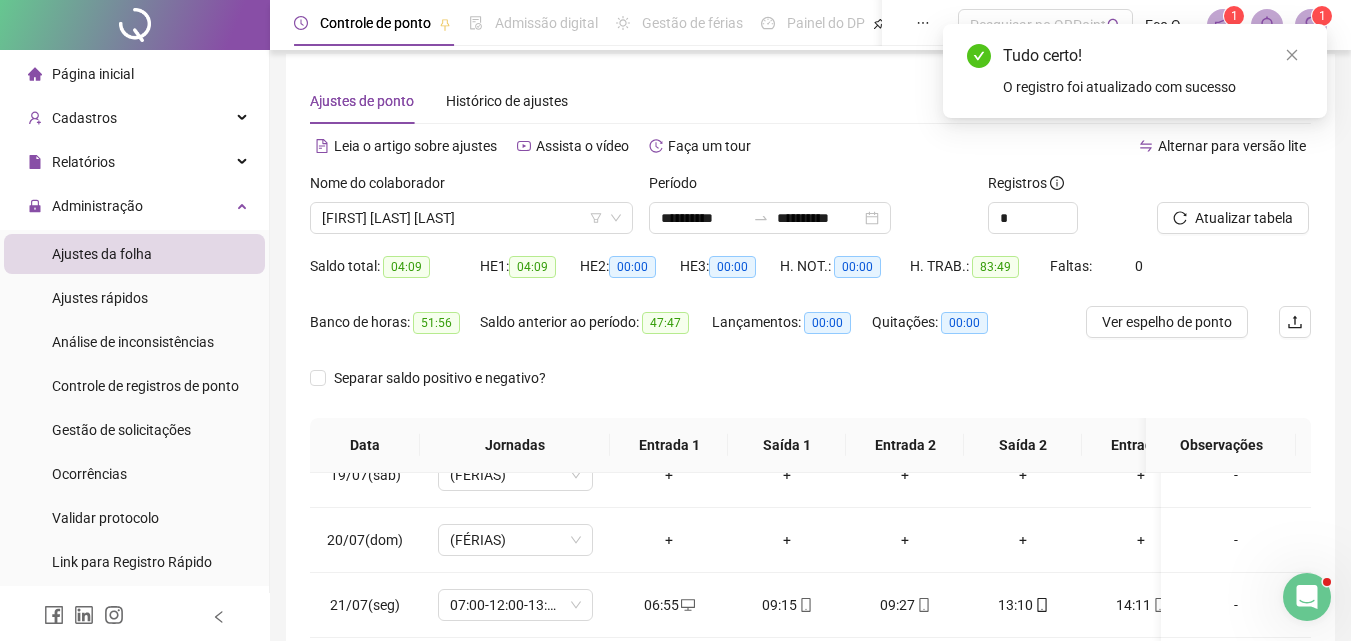 scroll, scrollTop: 381, scrollLeft: 0, axis: vertical 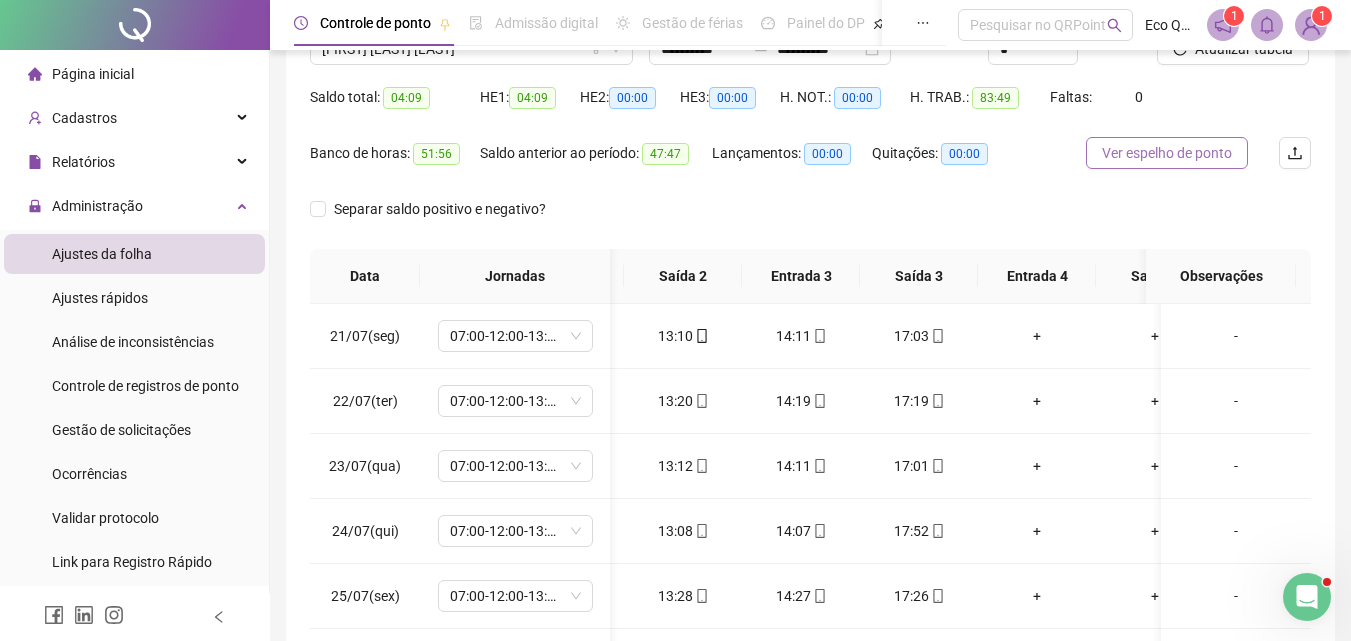 click on "Ver espelho de ponto" at bounding box center [1167, 153] 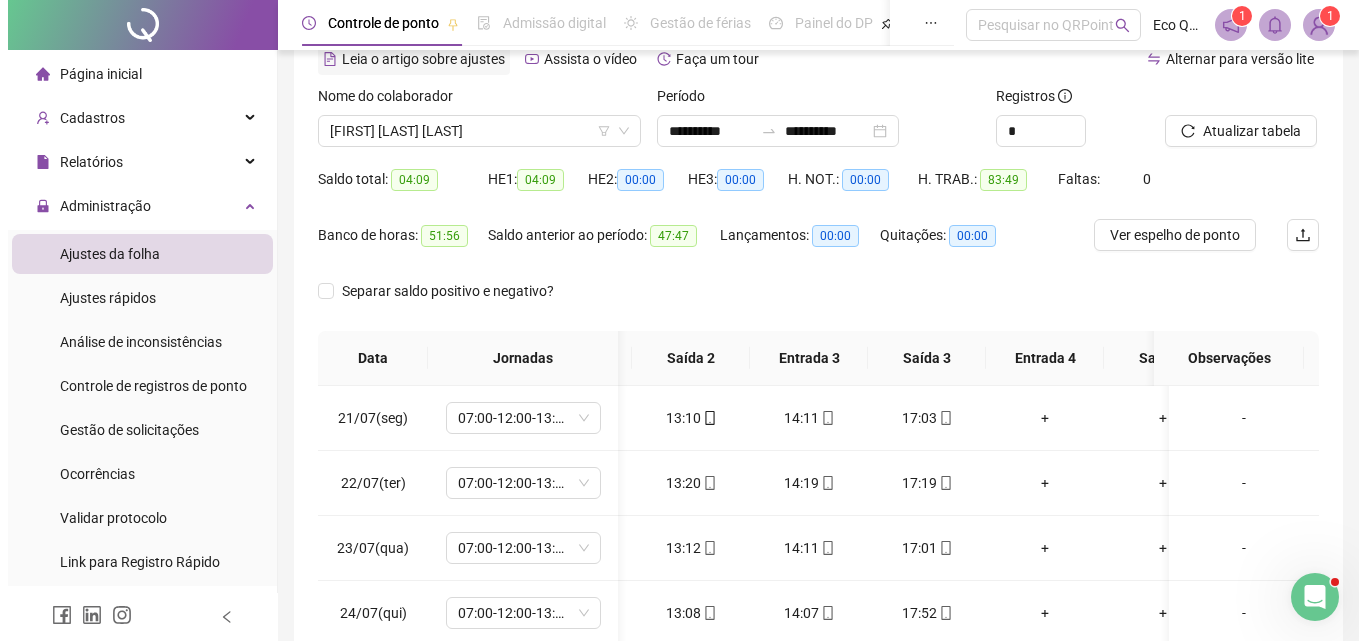 scroll, scrollTop: 0, scrollLeft: 0, axis: both 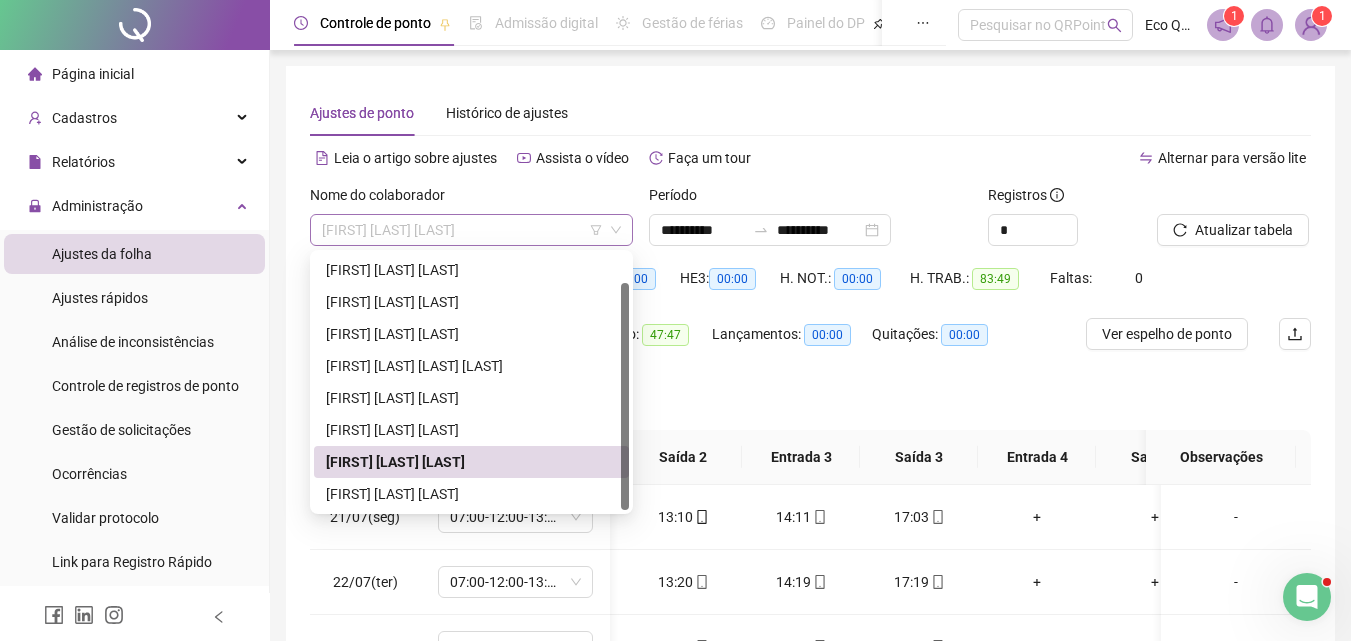 click on "[FIRST] [LAST] [LAST]" at bounding box center (471, 230) 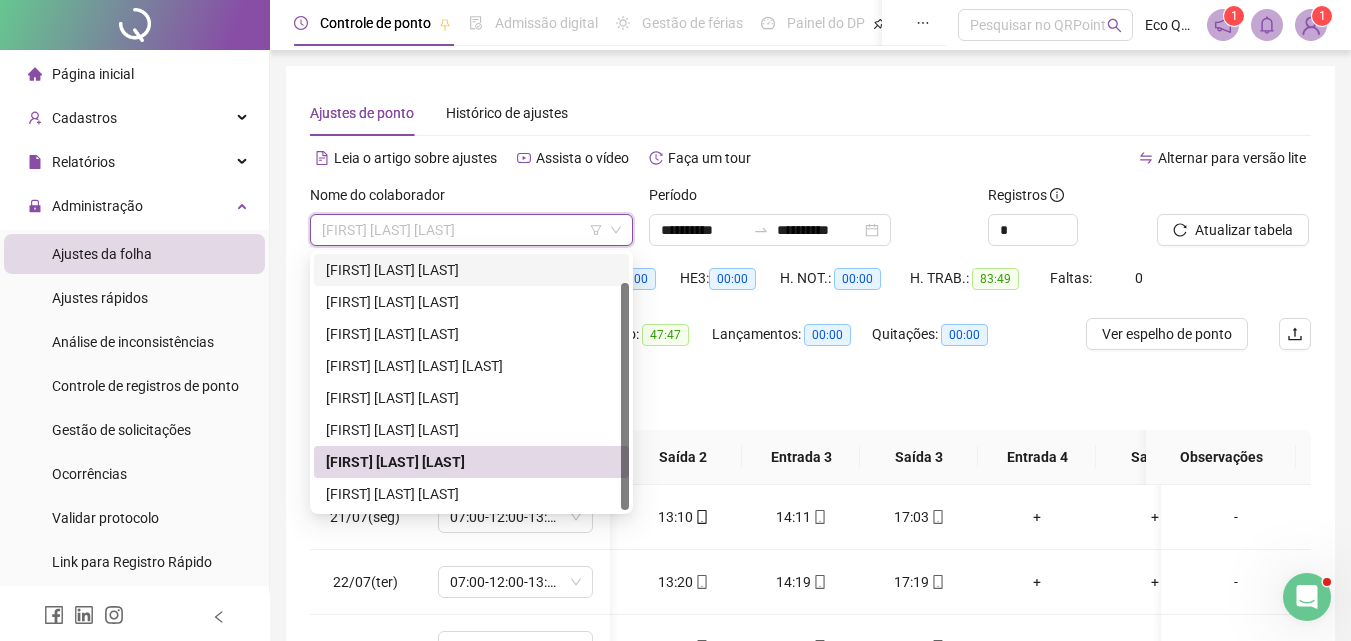 click on "[FIRST] [LAST] [LAST]" at bounding box center [471, 270] 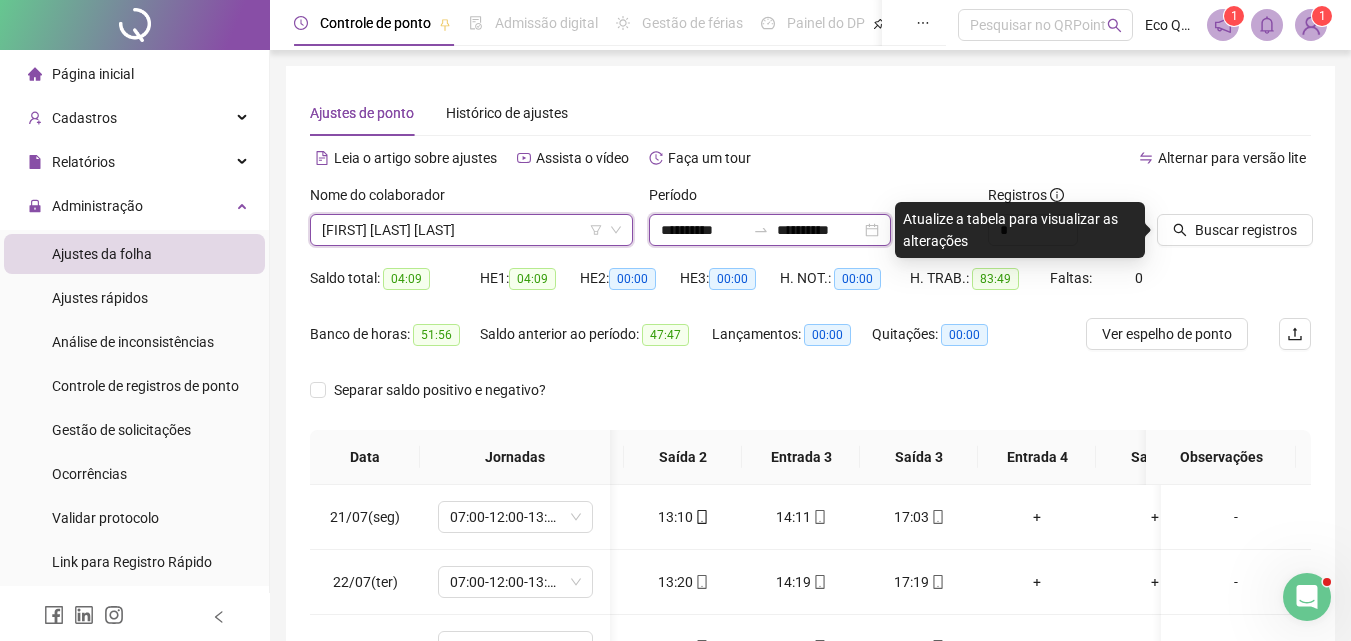 click on "**********" at bounding box center [819, 230] 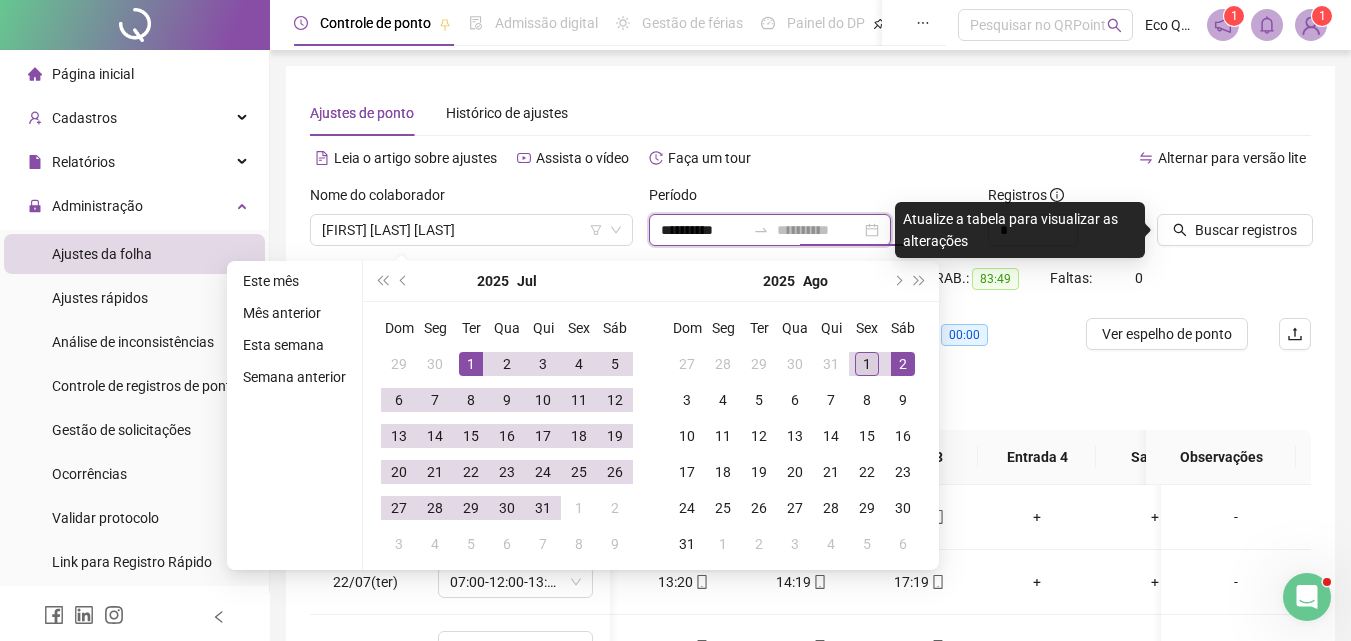 type on "**********" 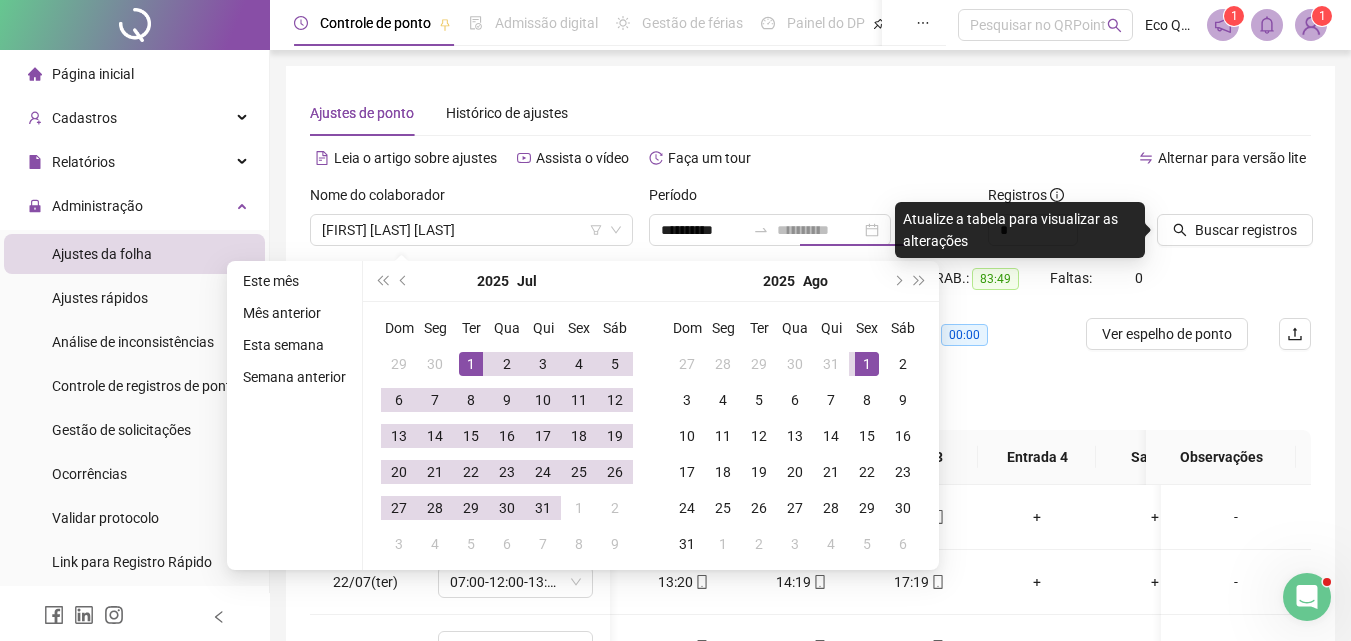 click on "1" at bounding box center (867, 364) 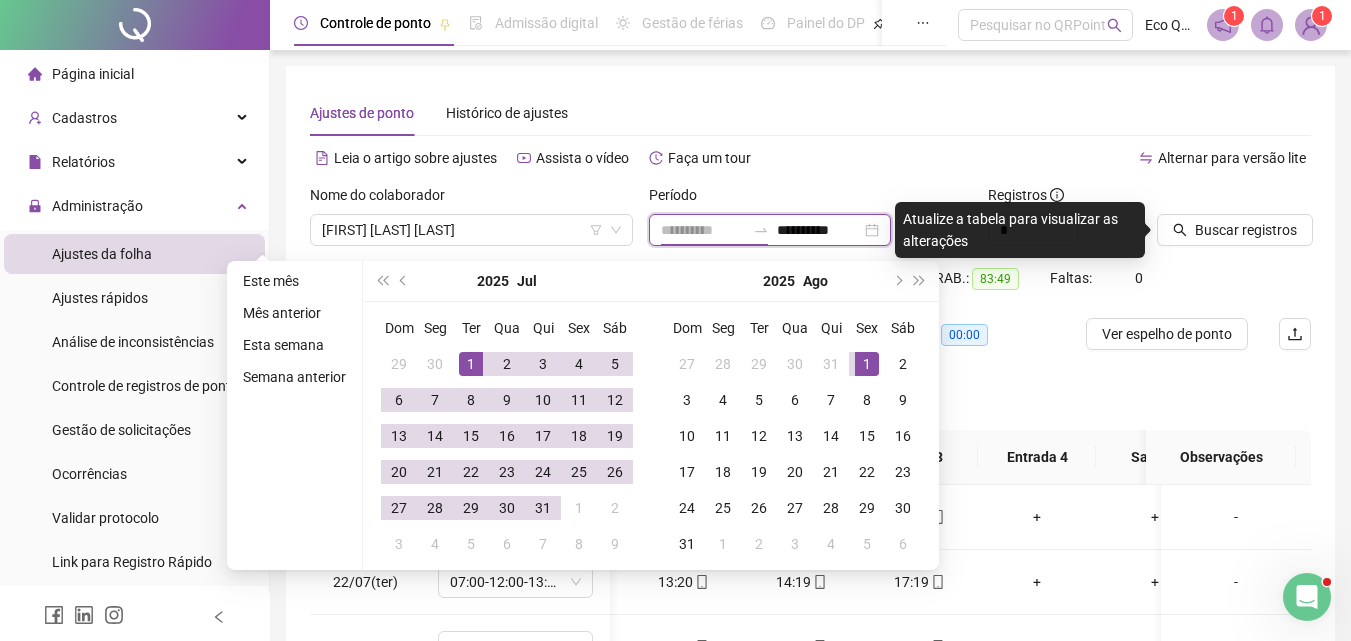 type on "**********" 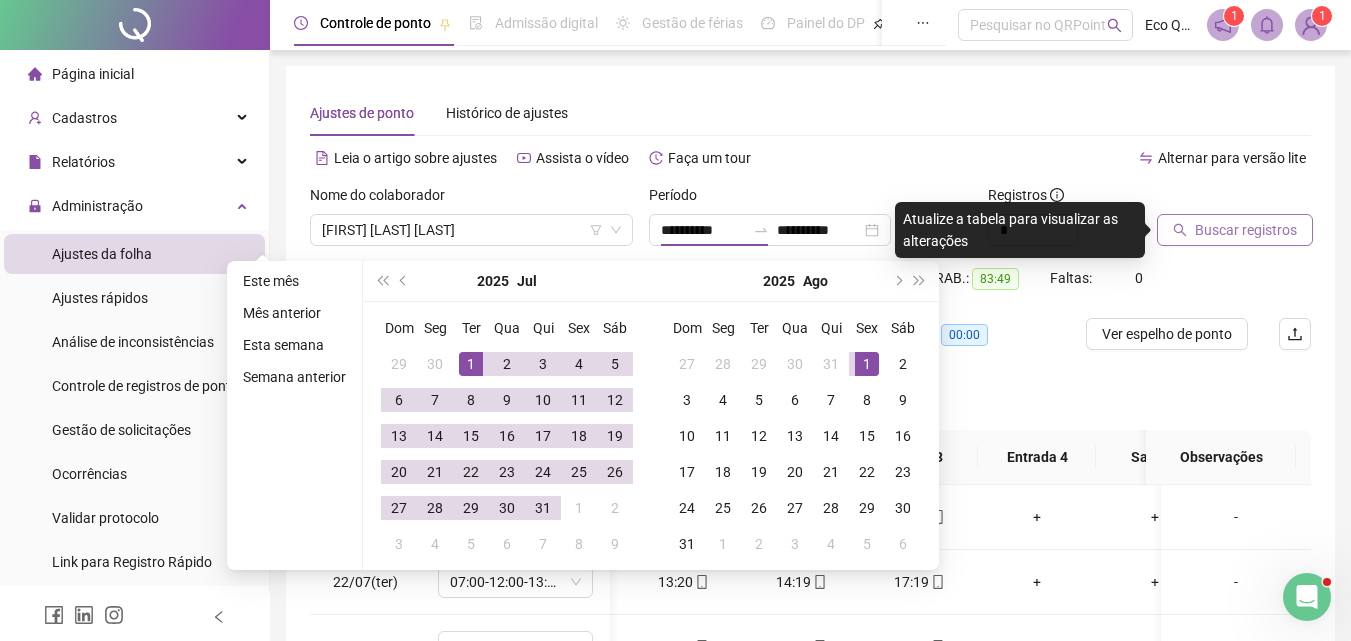 click on "Buscar registros" at bounding box center (1246, 230) 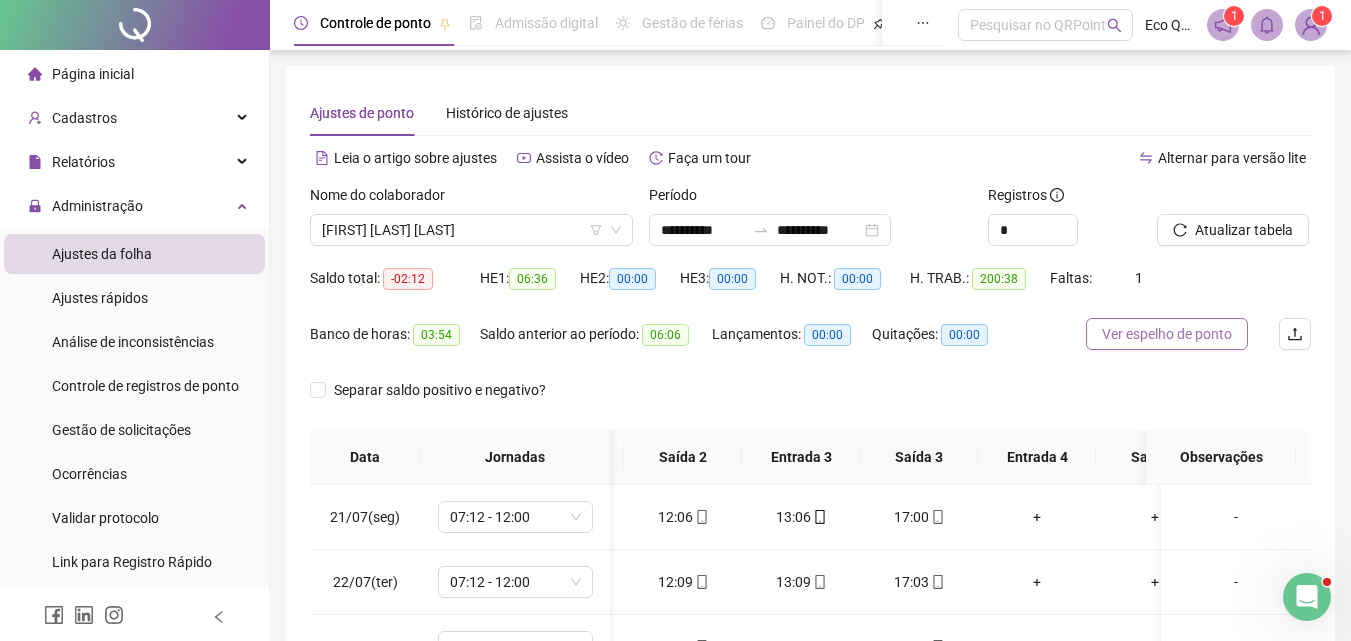 click on "Ver espelho de ponto" at bounding box center [1167, 334] 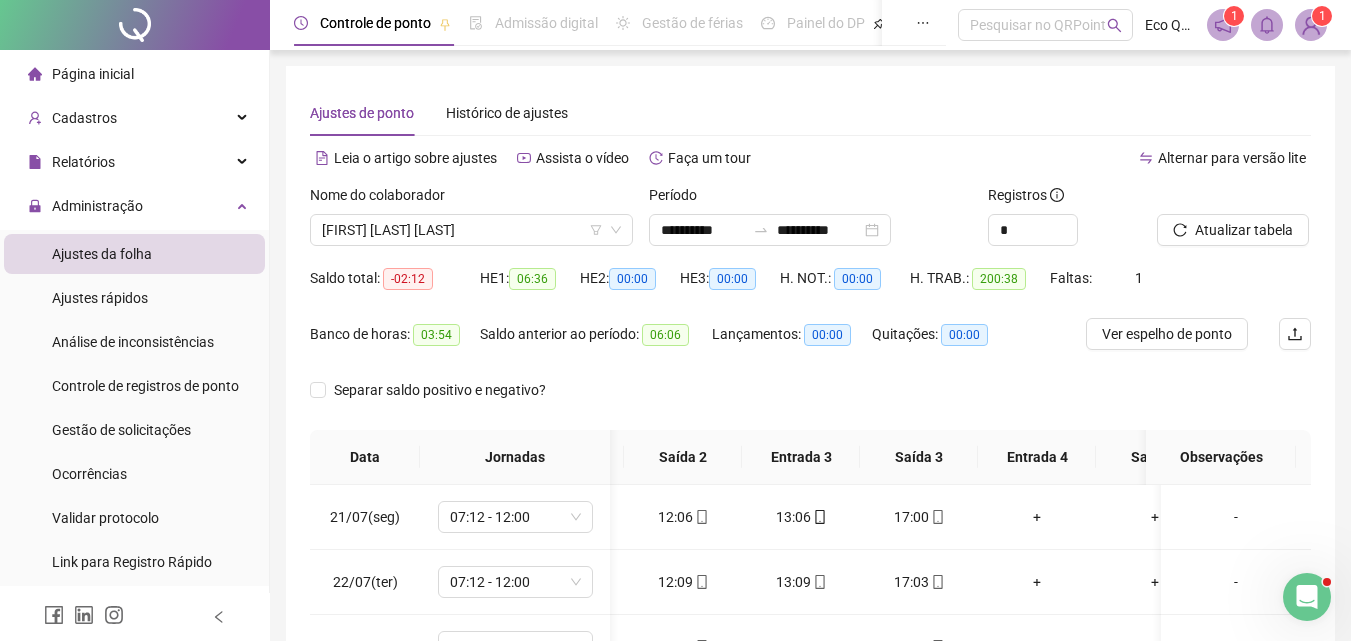 click at bounding box center (1311, 25) 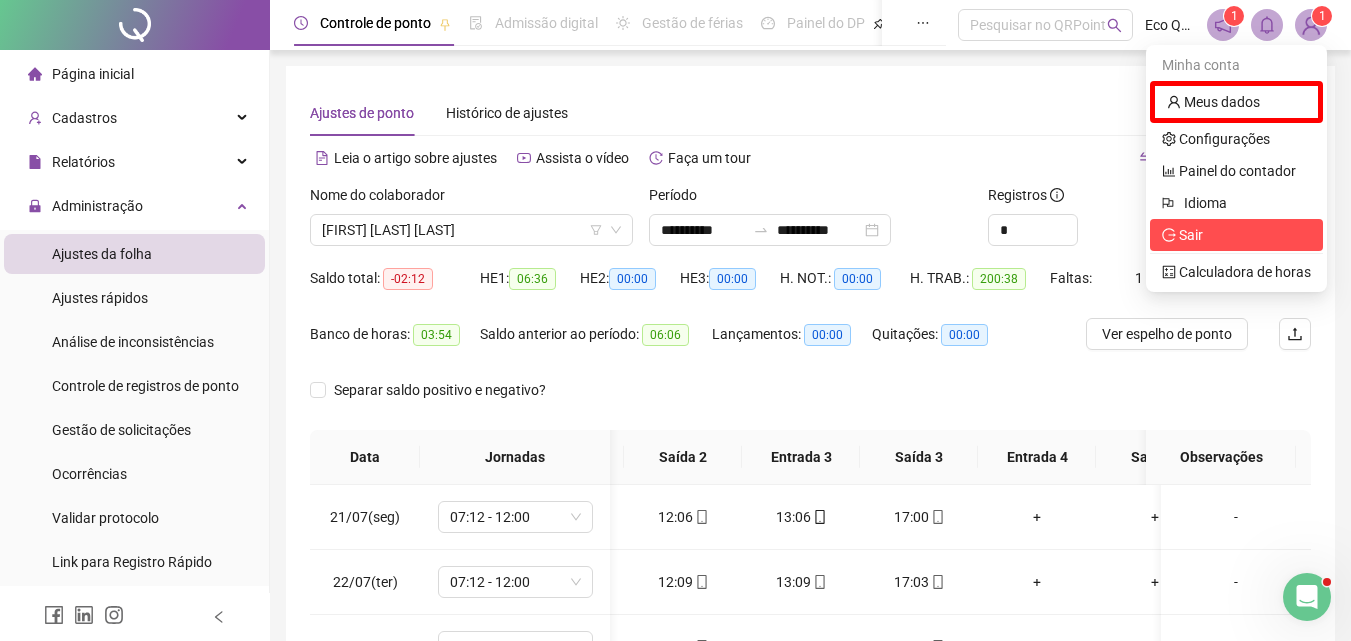 click on "Sair" at bounding box center [1191, 235] 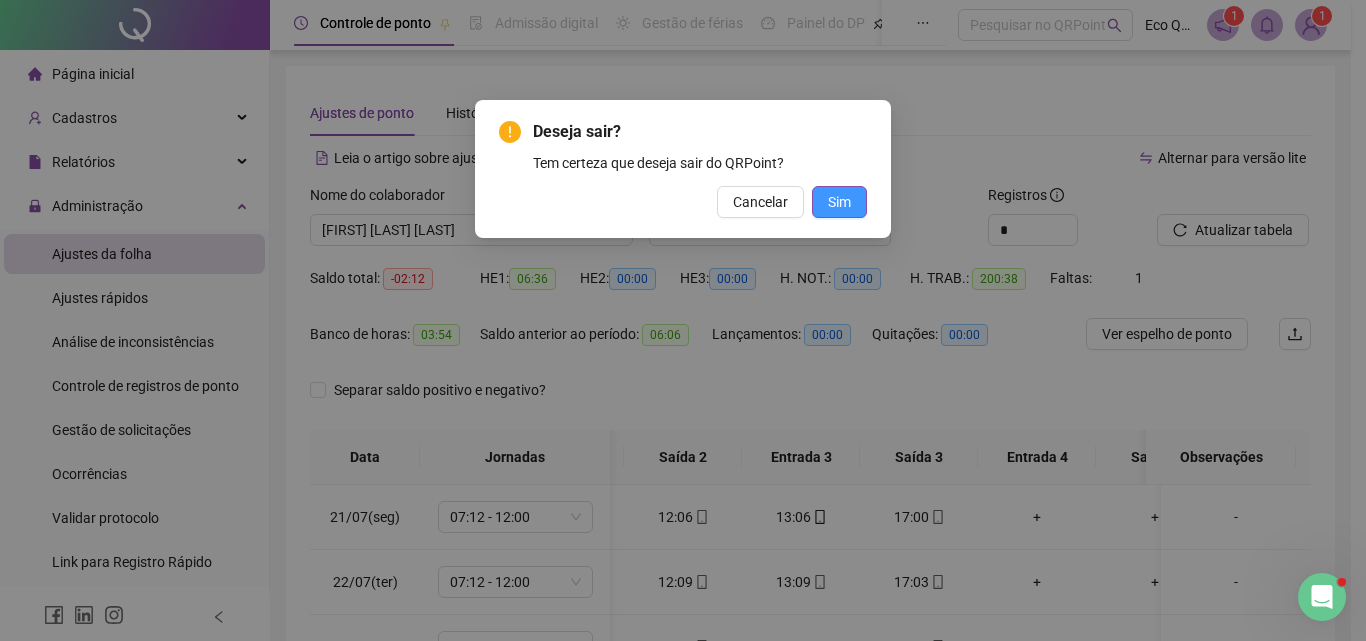 click on "Sim" at bounding box center [839, 202] 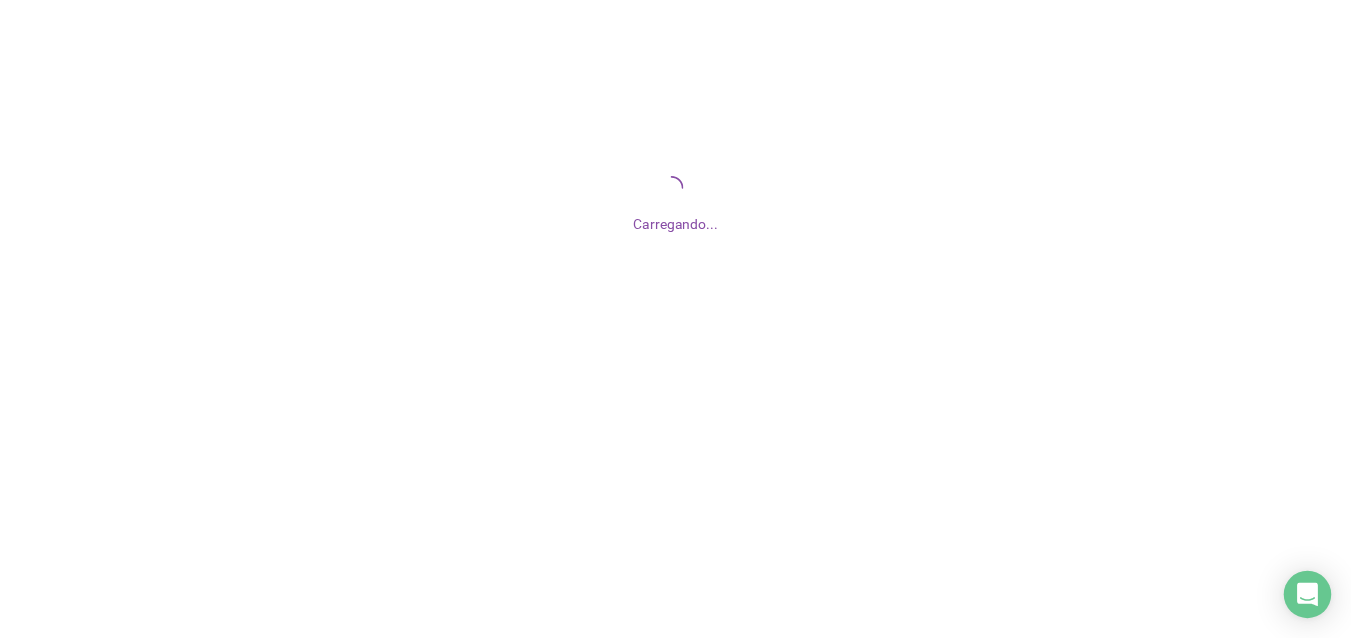 scroll, scrollTop: 0, scrollLeft: 0, axis: both 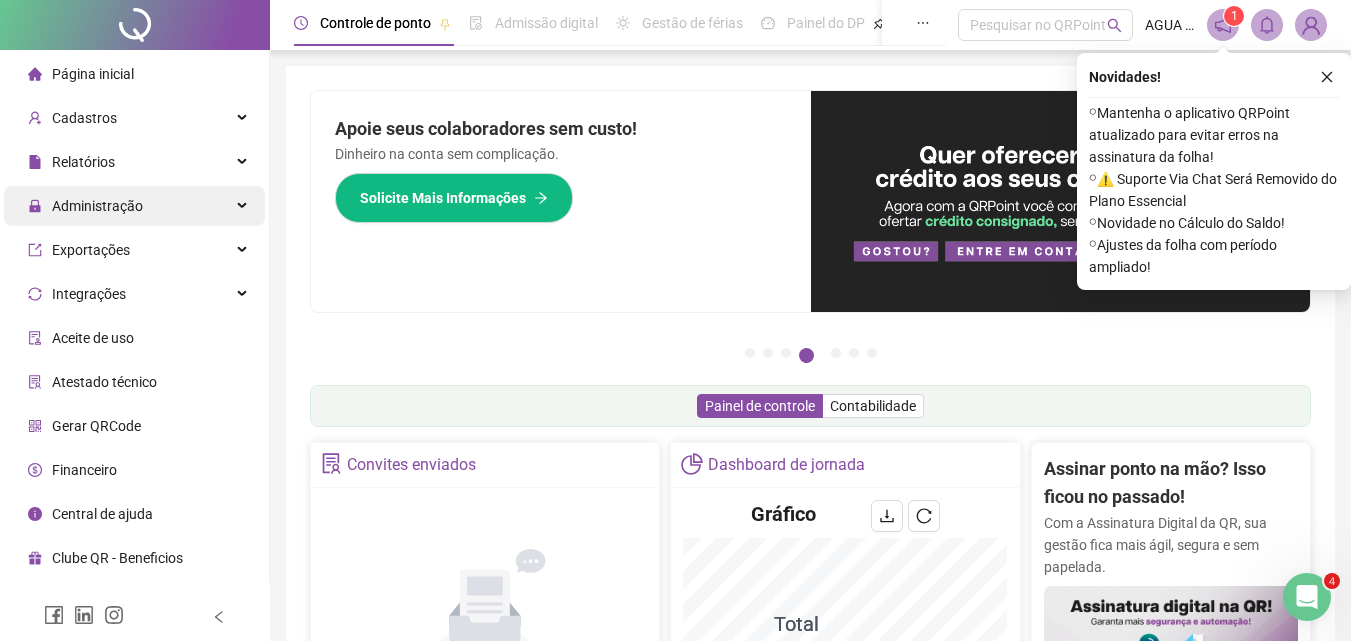 click on "Administração" at bounding box center [134, 206] 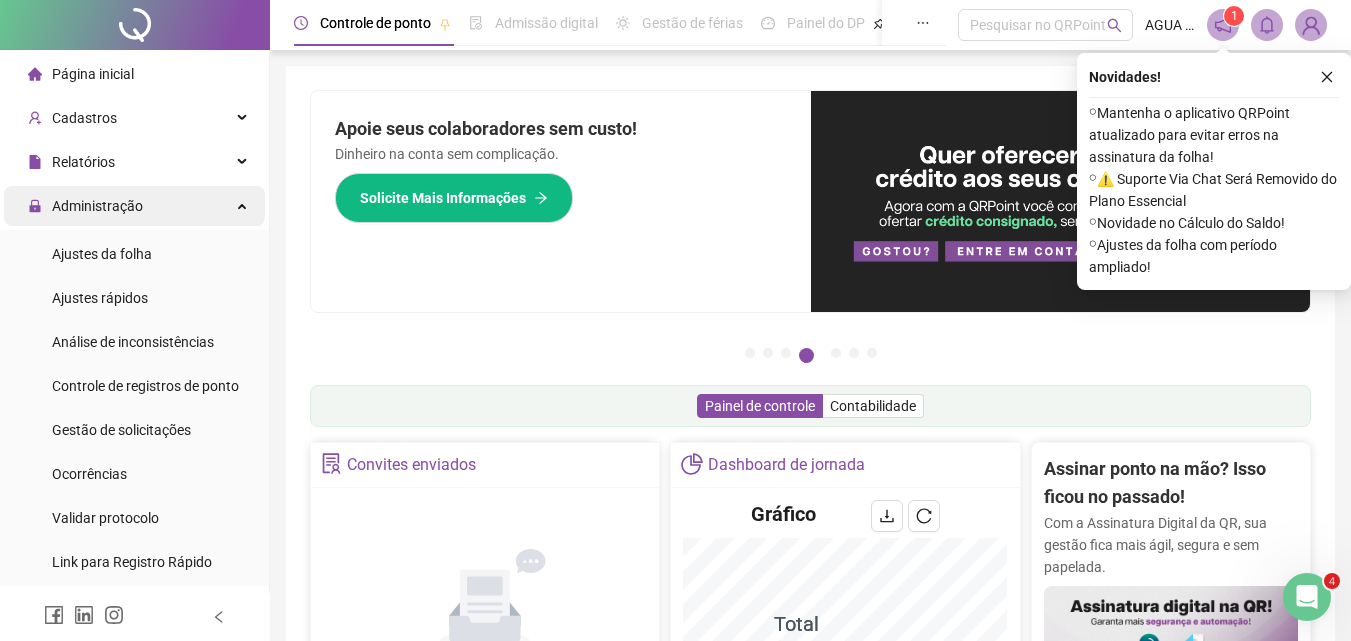 click on "Administração" at bounding box center (134, 206) 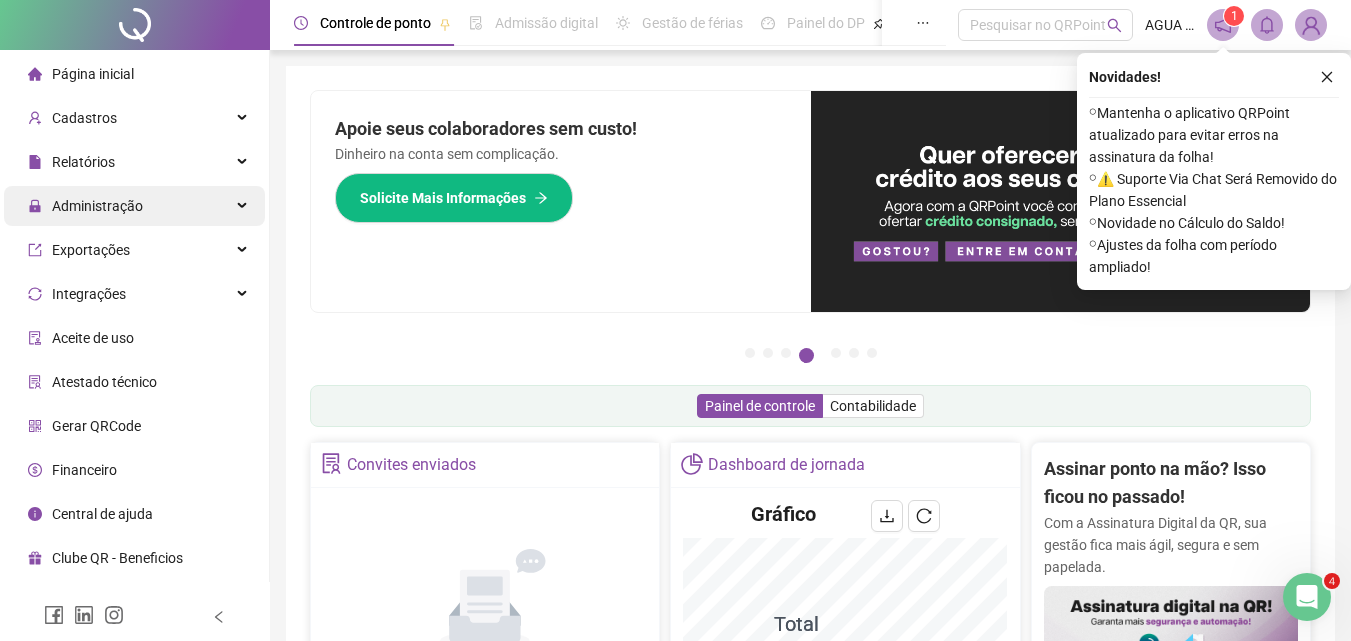 click on "Administração" at bounding box center [134, 206] 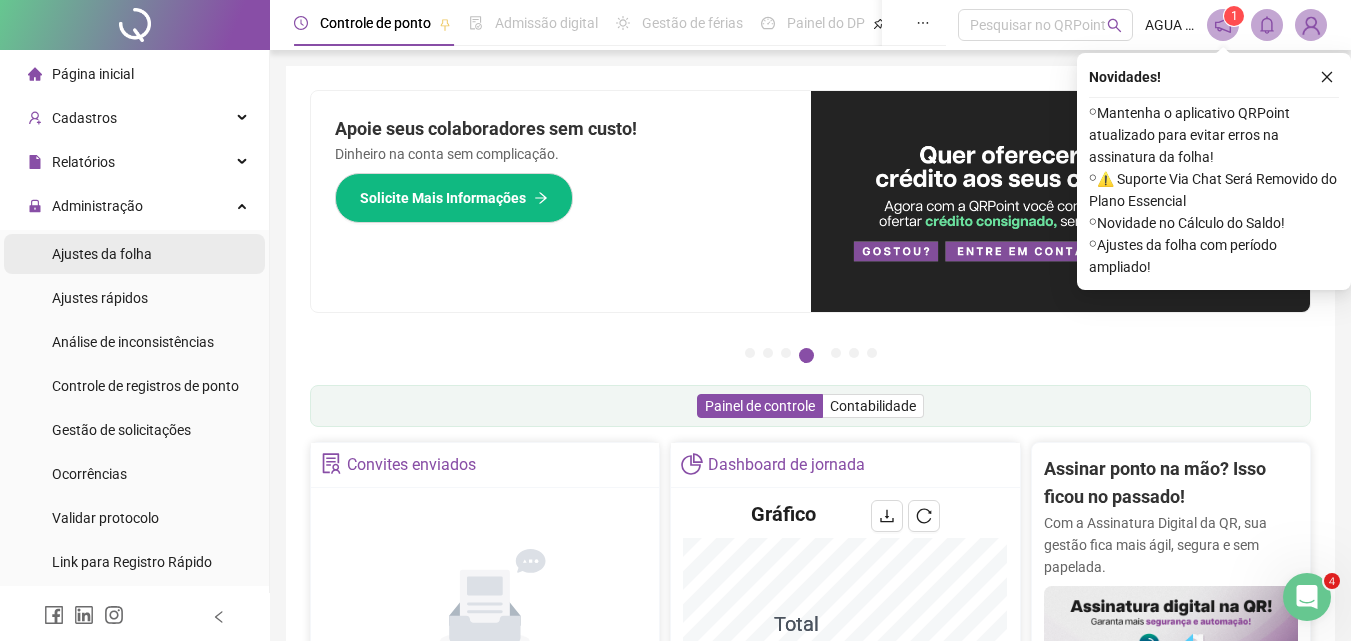 click on "Ajustes da folha" at bounding box center (134, 254) 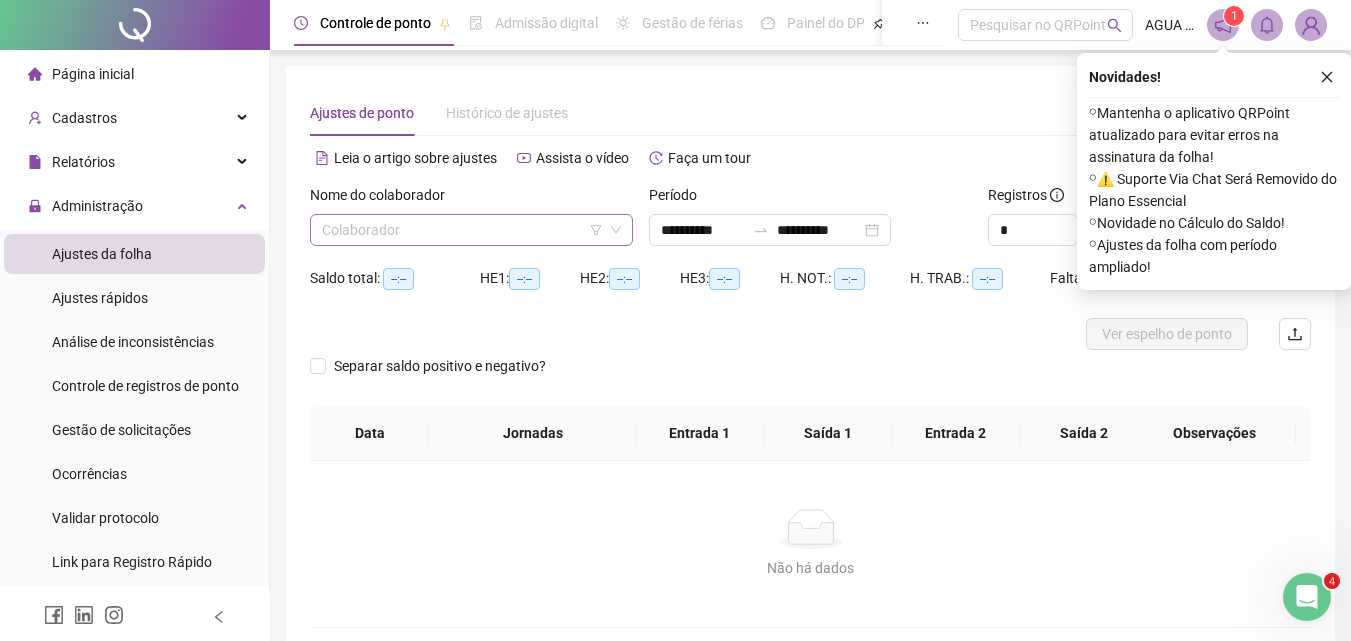 click at bounding box center (462, 230) 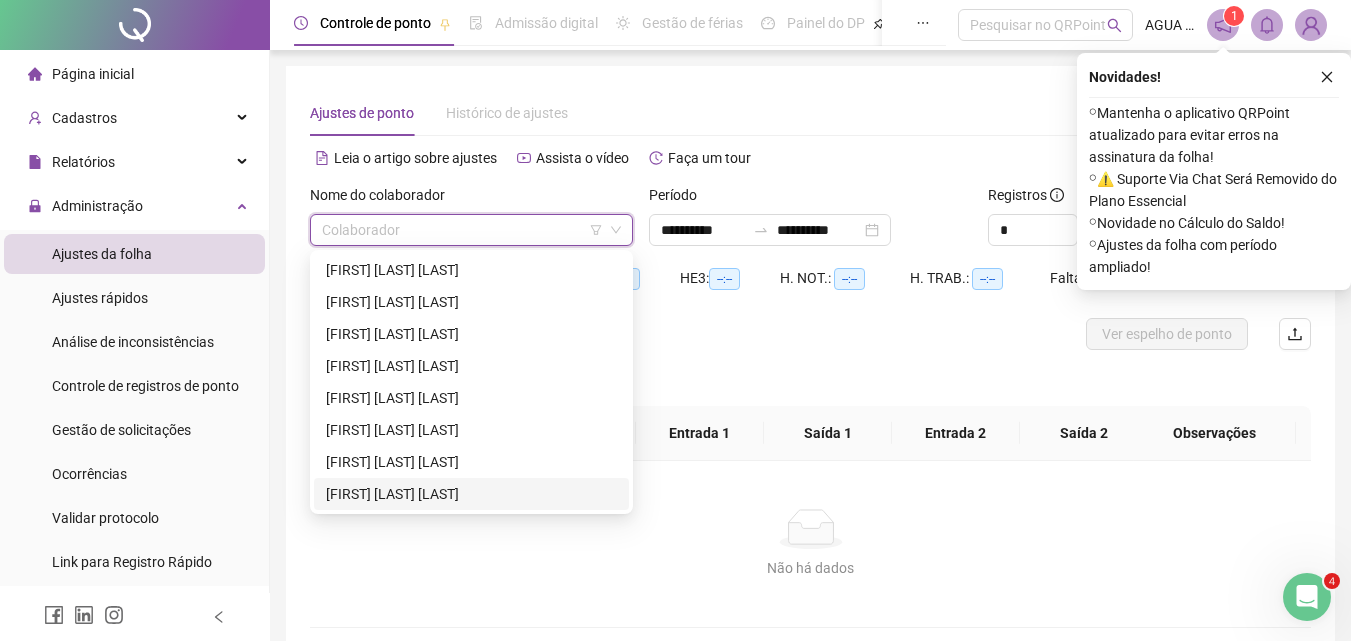 click on "RITA DE CASSIA CORDEIRO ANDRADE" at bounding box center (471, 494) 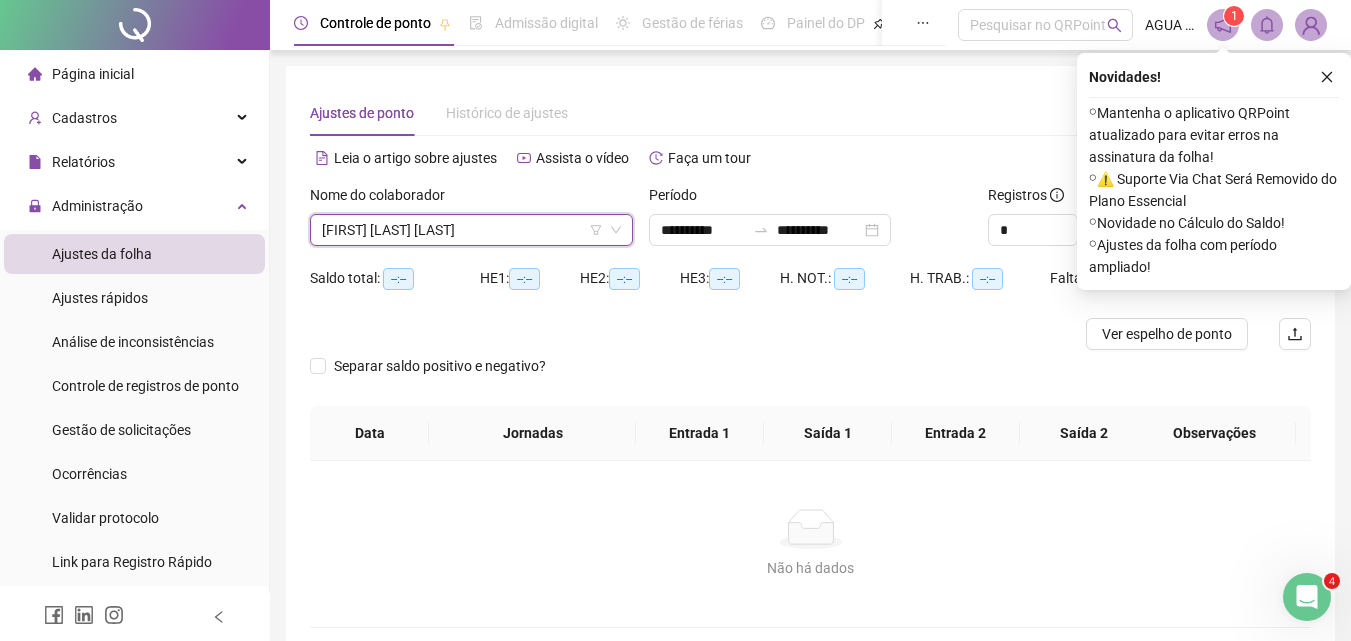 click at bounding box center (1327, 77) 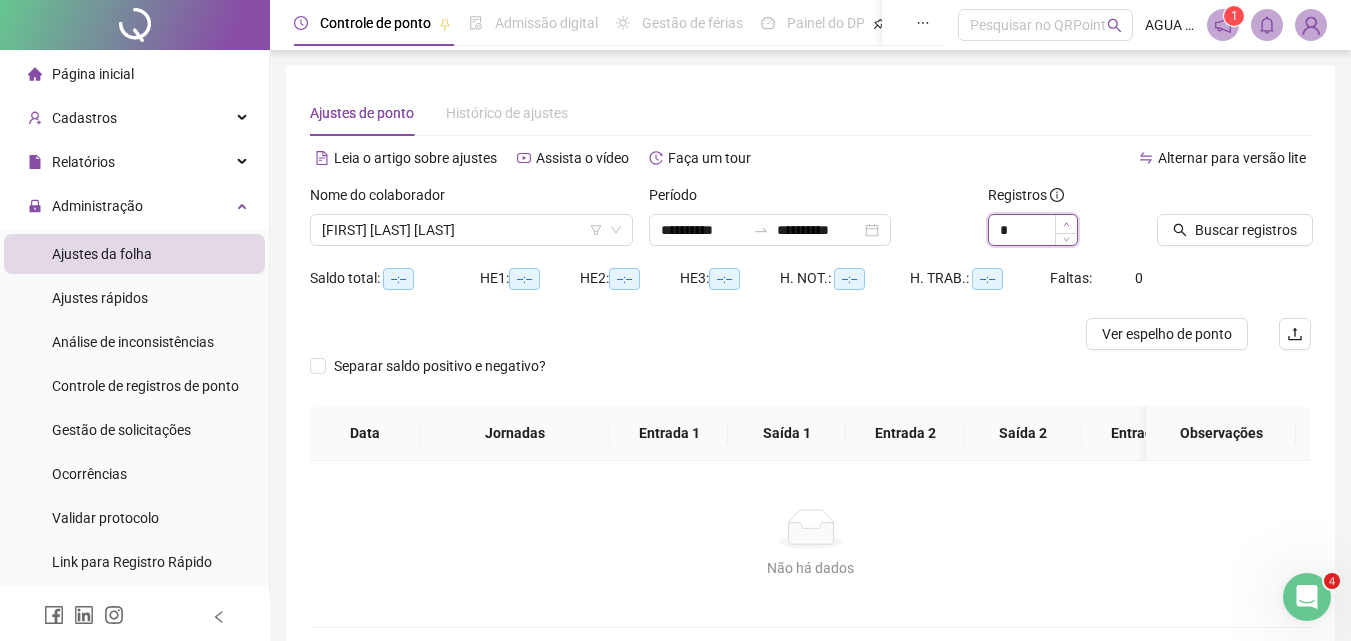 click 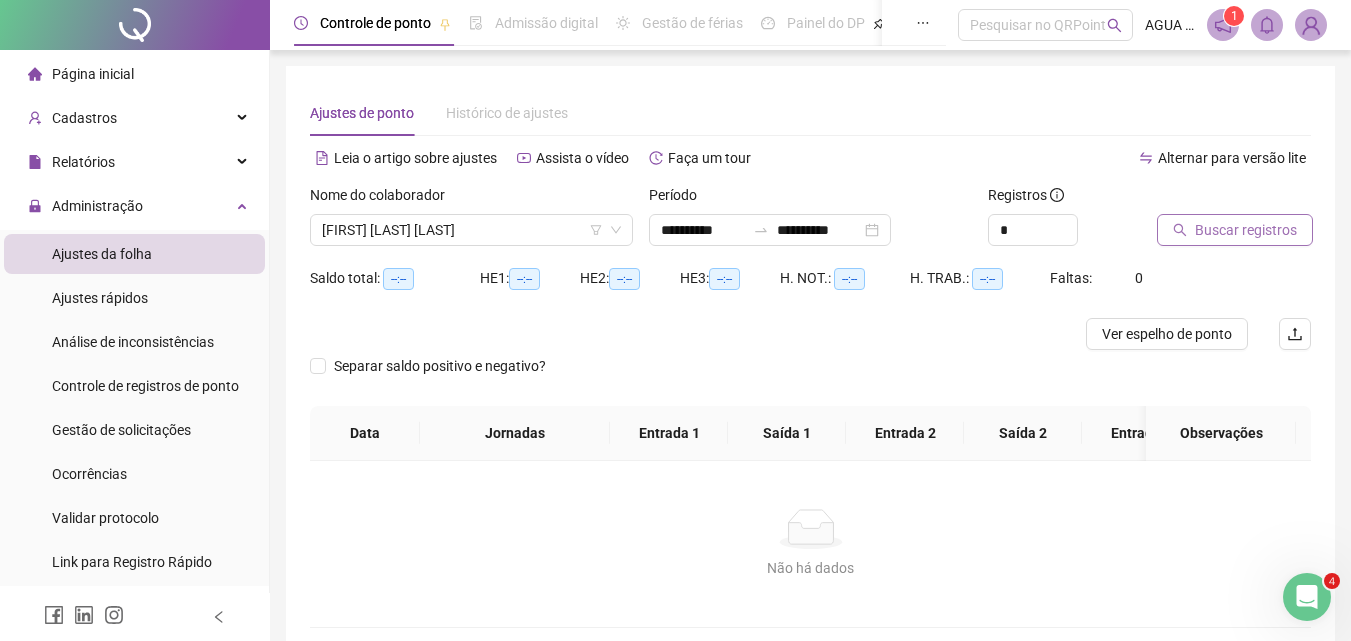 click on "Buscar registros" at bounding box center [1246, 230] 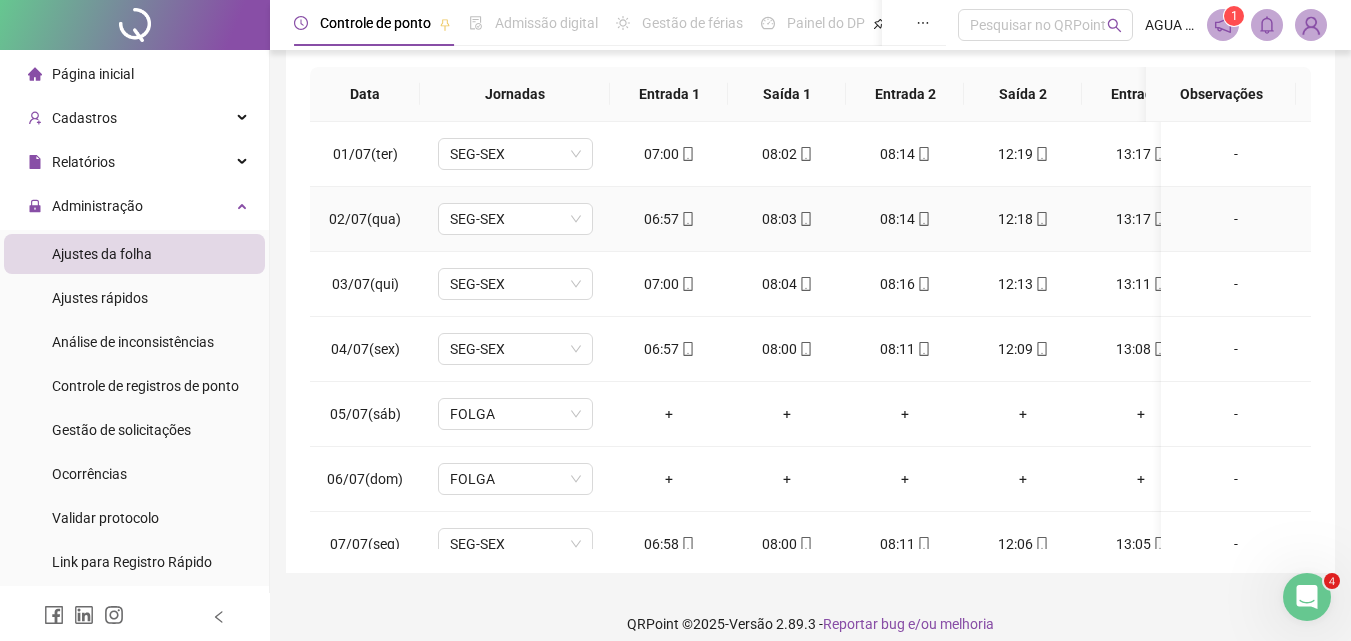 scroll, scrollTop: 381, scrollLeft: 0, axis: vertical 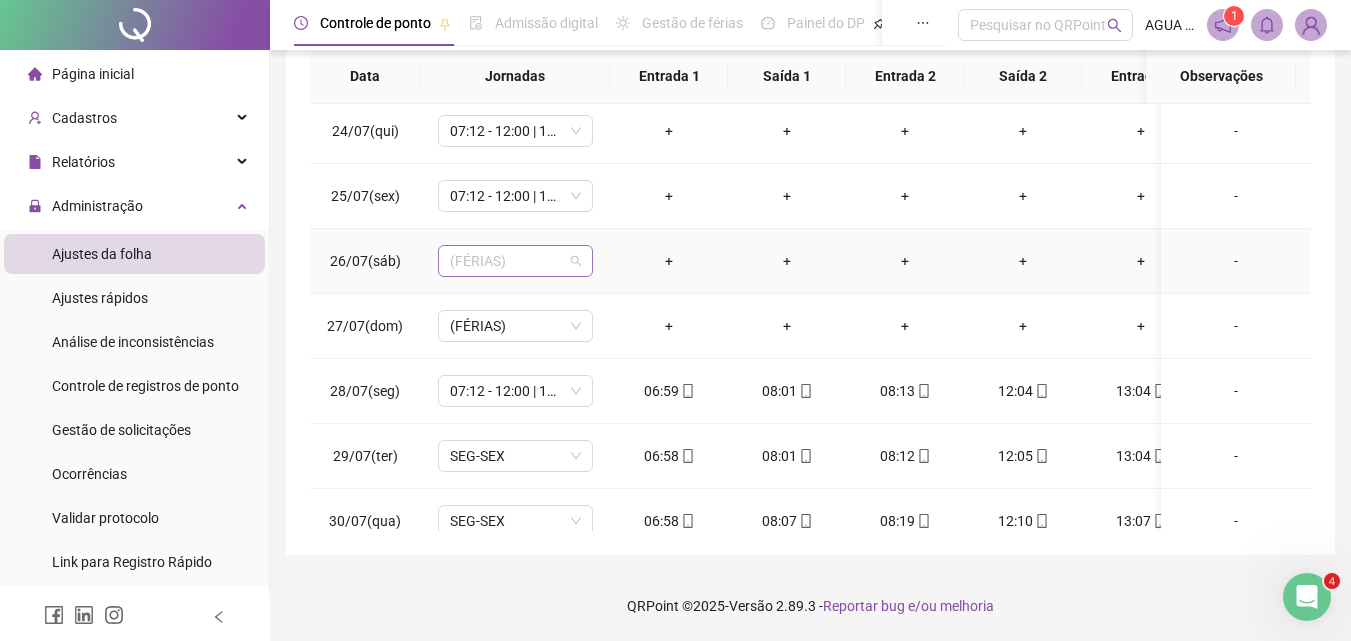 click on "(FÉRIAS)" at bounding box center [515, 261] 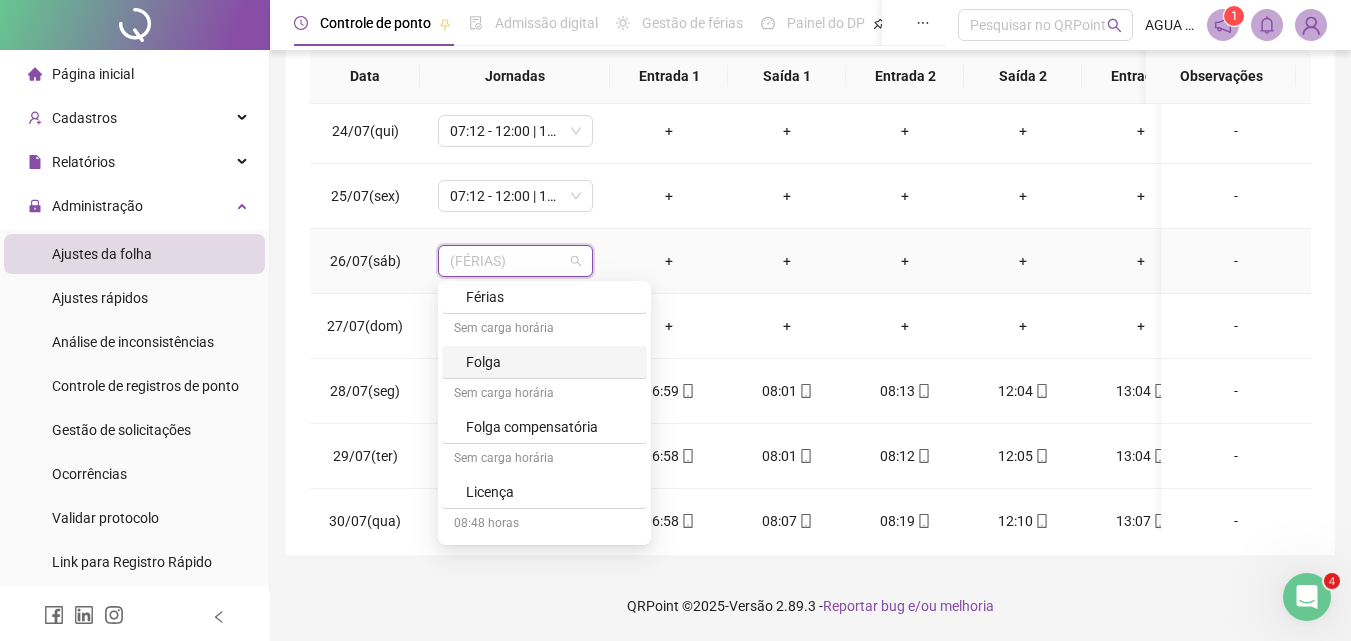 scroll, scrollTop: 199, scrollLeft: 0, axis: vertical 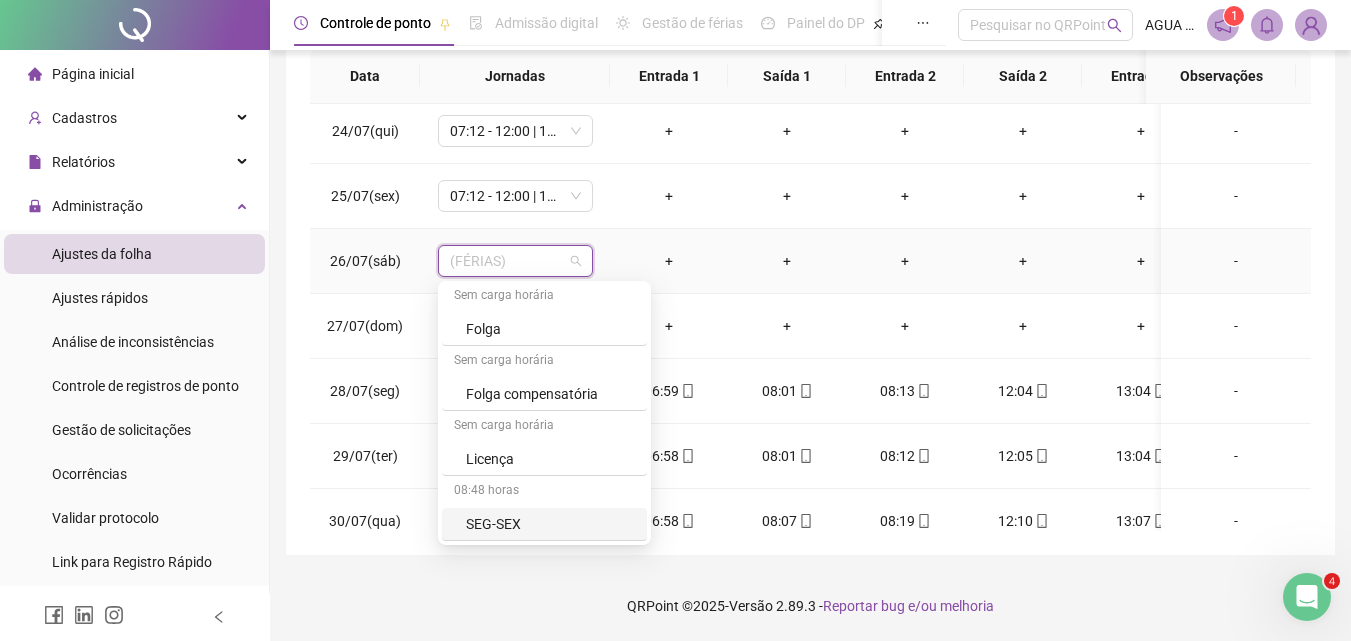 click on "SEG-SEX" at bounding box center (550, 524) 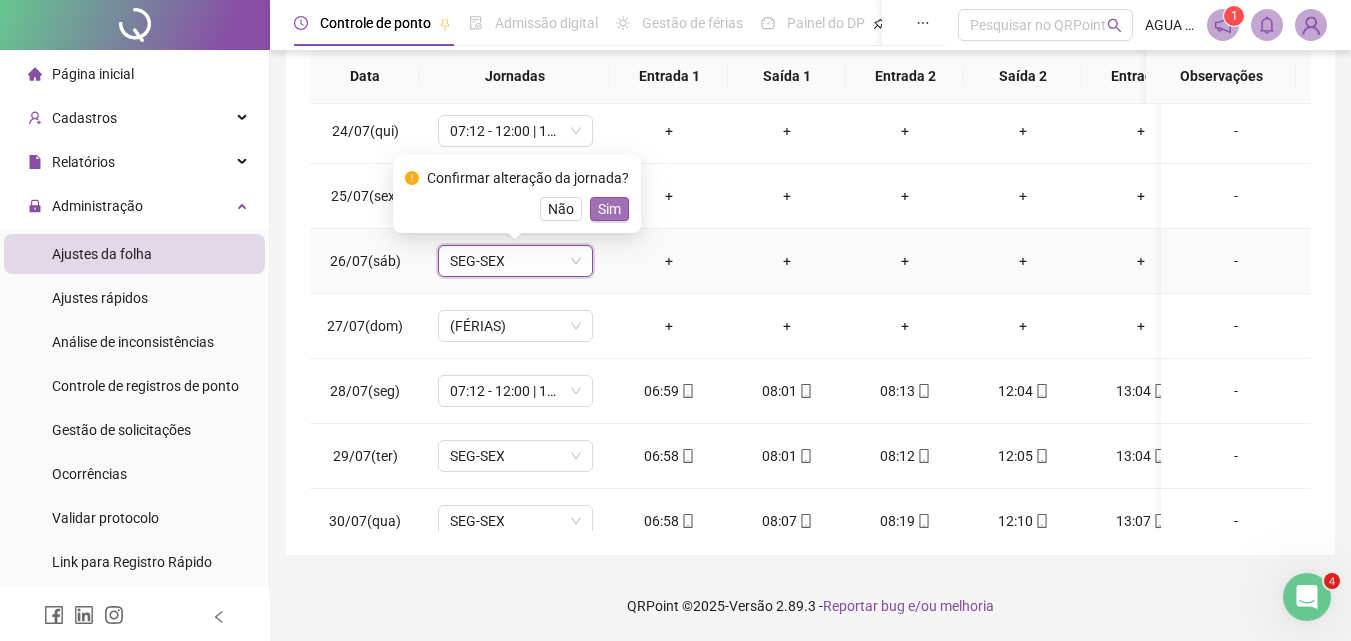 click on "Sim" at bounding box center (609, 209) 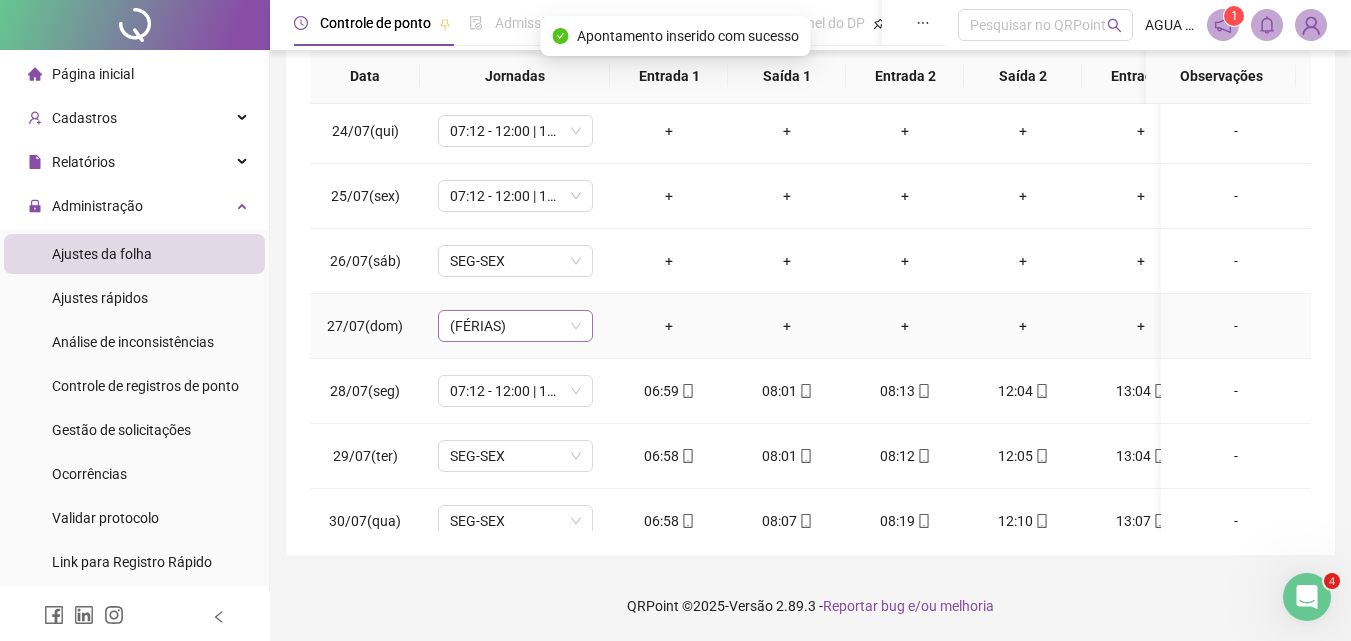 click on "(FÉRIAS)" at bounding box center (515, 326) 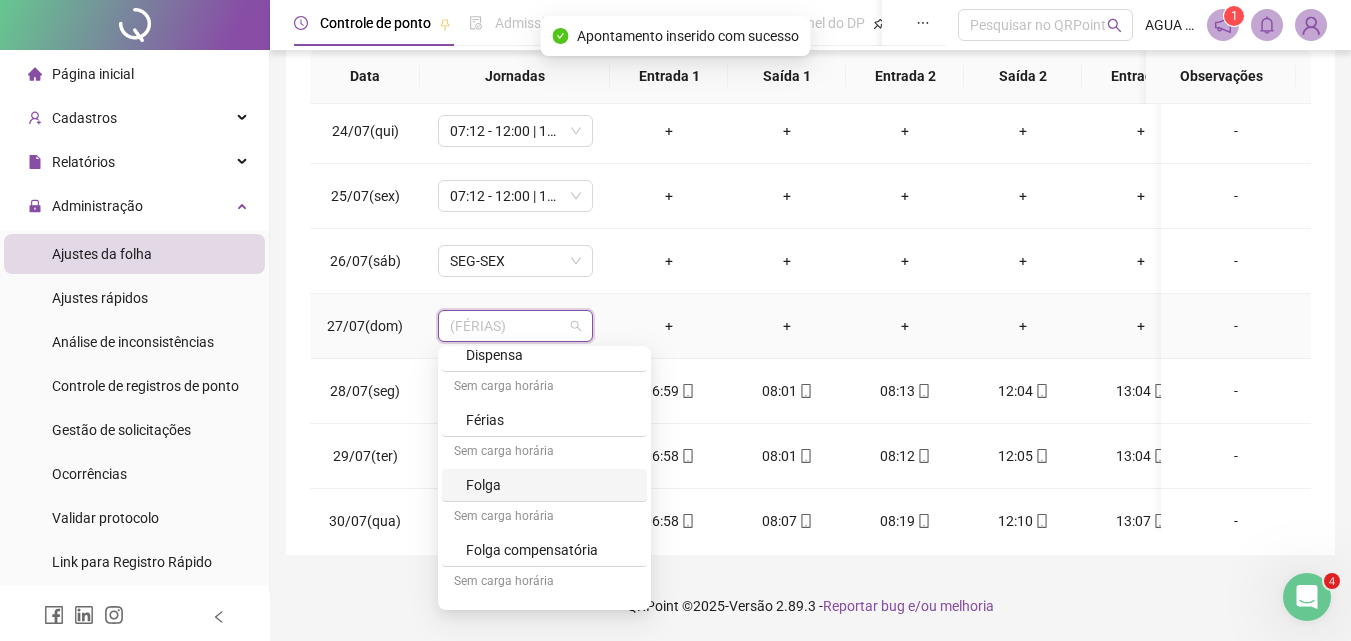 scroll, scrollTop: 199, scrollLeft: 0, axis: vertical 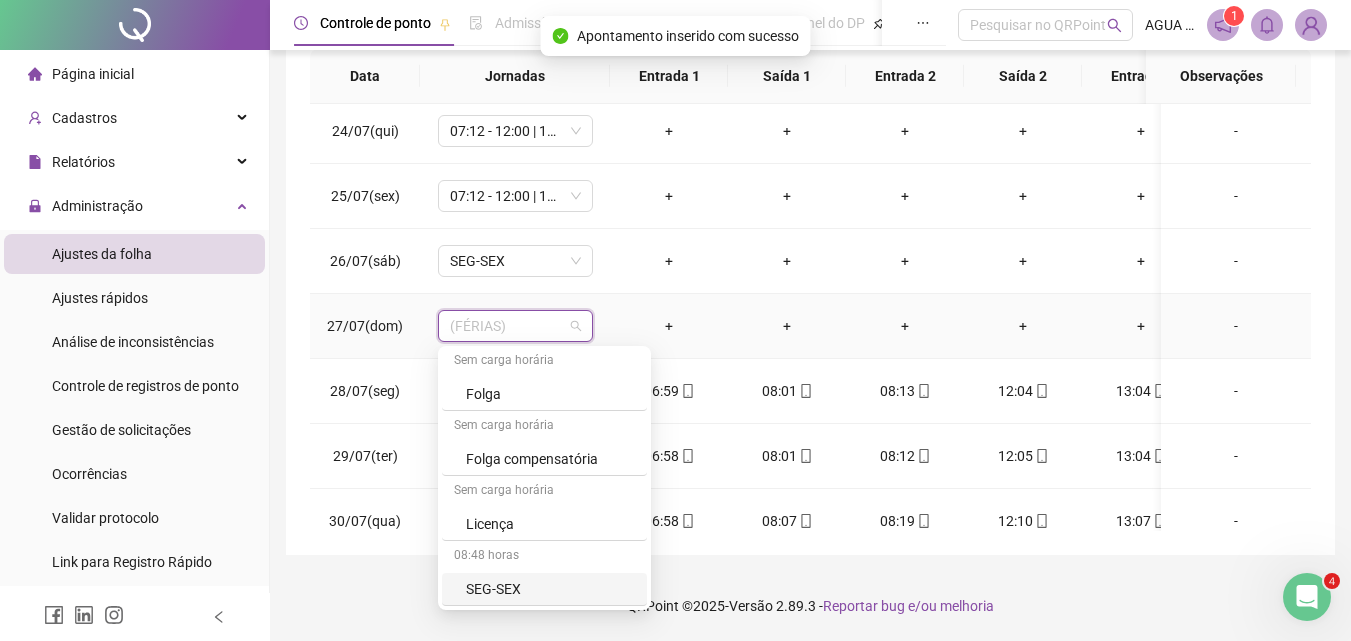 click on "SEG-SEX" at bounding box center [550, 589] 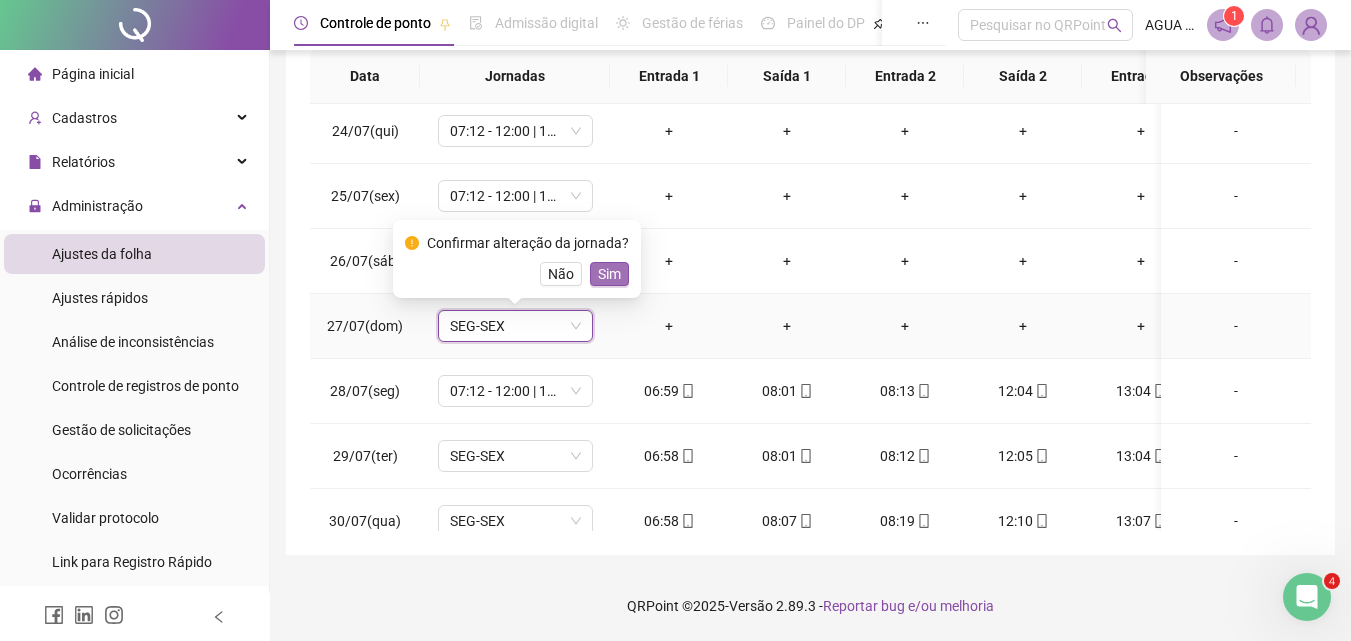 click on "Sim" at bounding box center [609, 274] 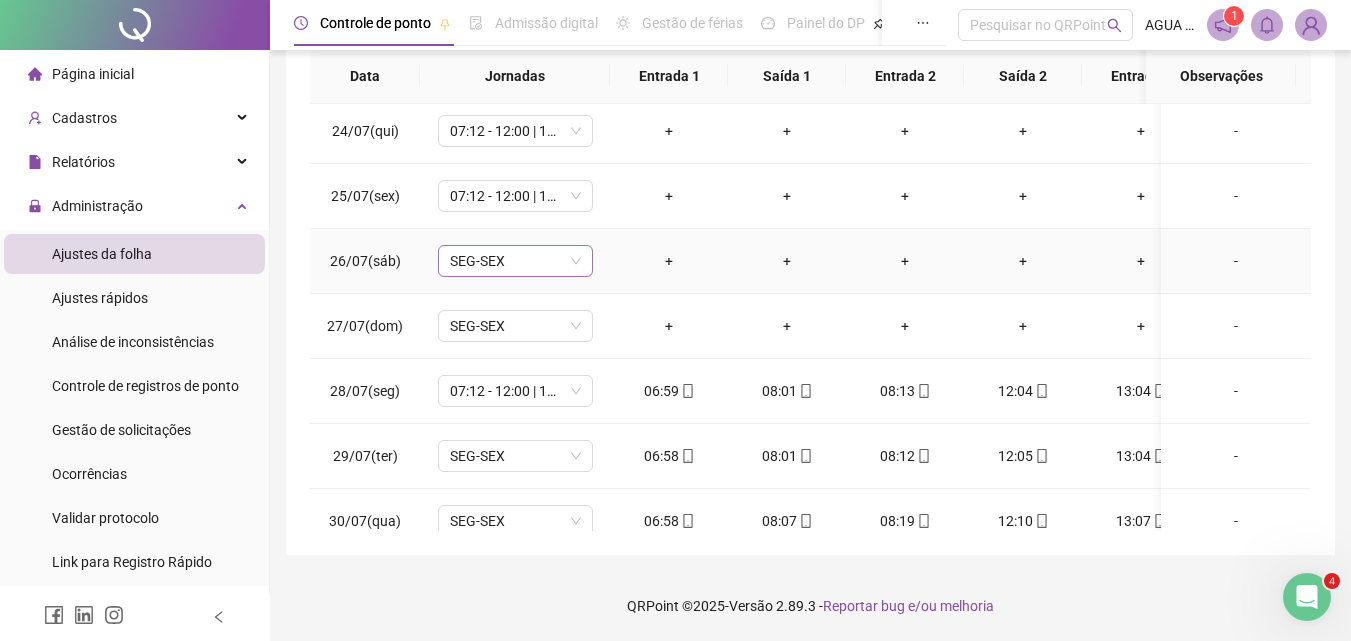 click on "SEG-SEX" at bounding box center [515, 261] 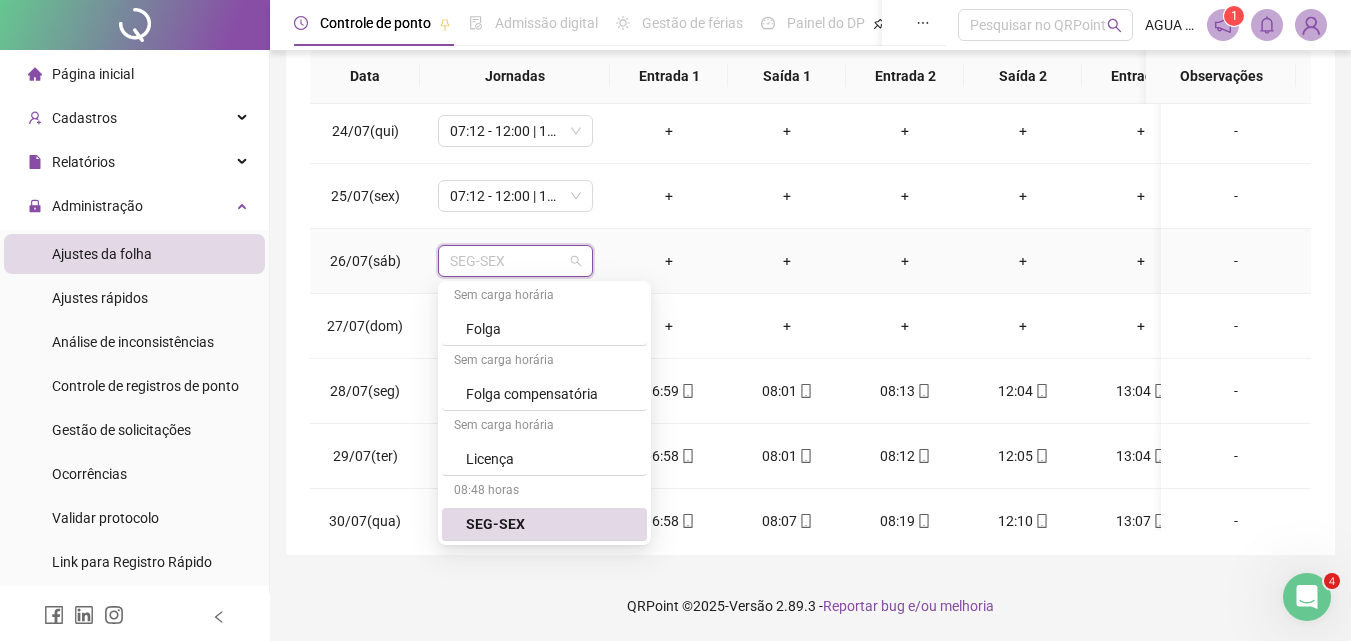click on "SEG-SEX" at bounding box center [550, 524] 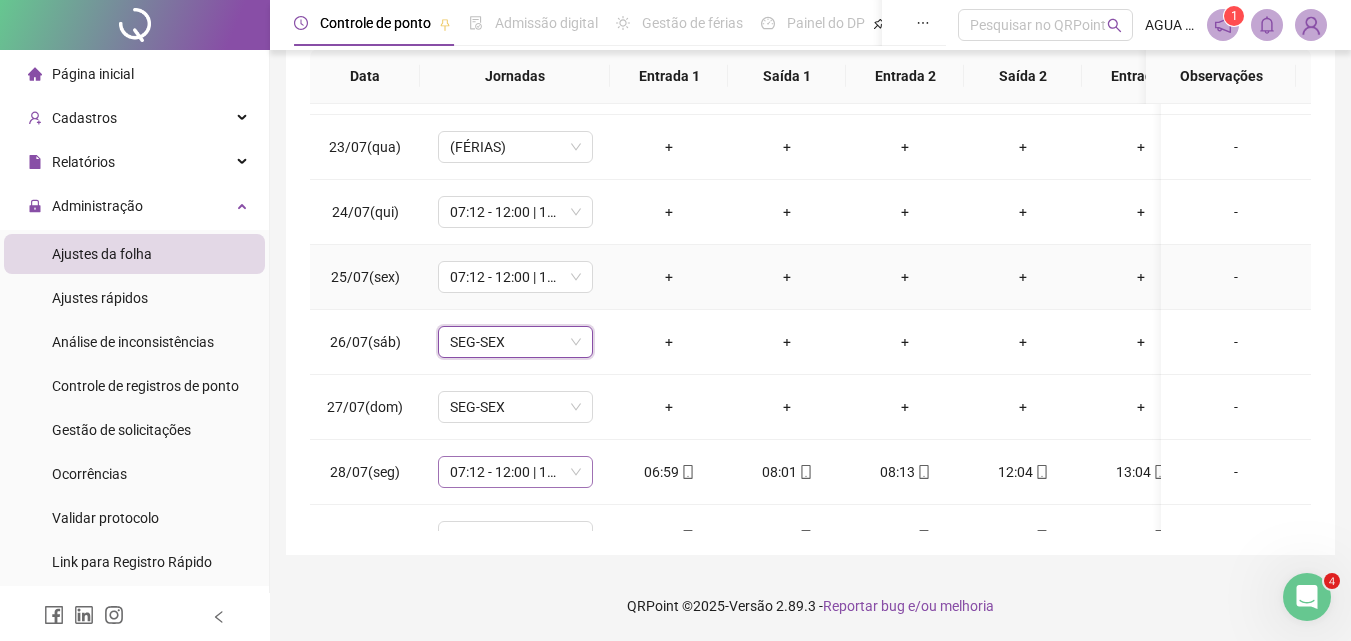scroll, scrollTop: 1603, scrollLeft: 0, axis: vertical 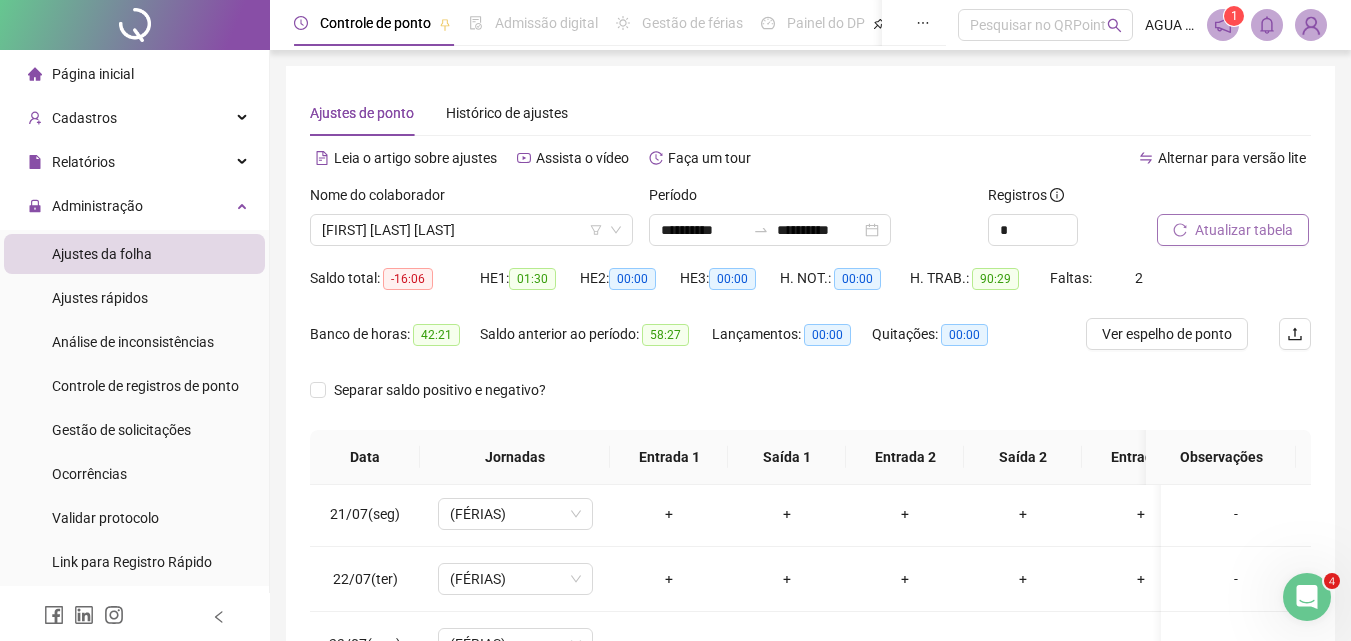 click on "Atualizar tabela" at bounding box center [1244, 230] 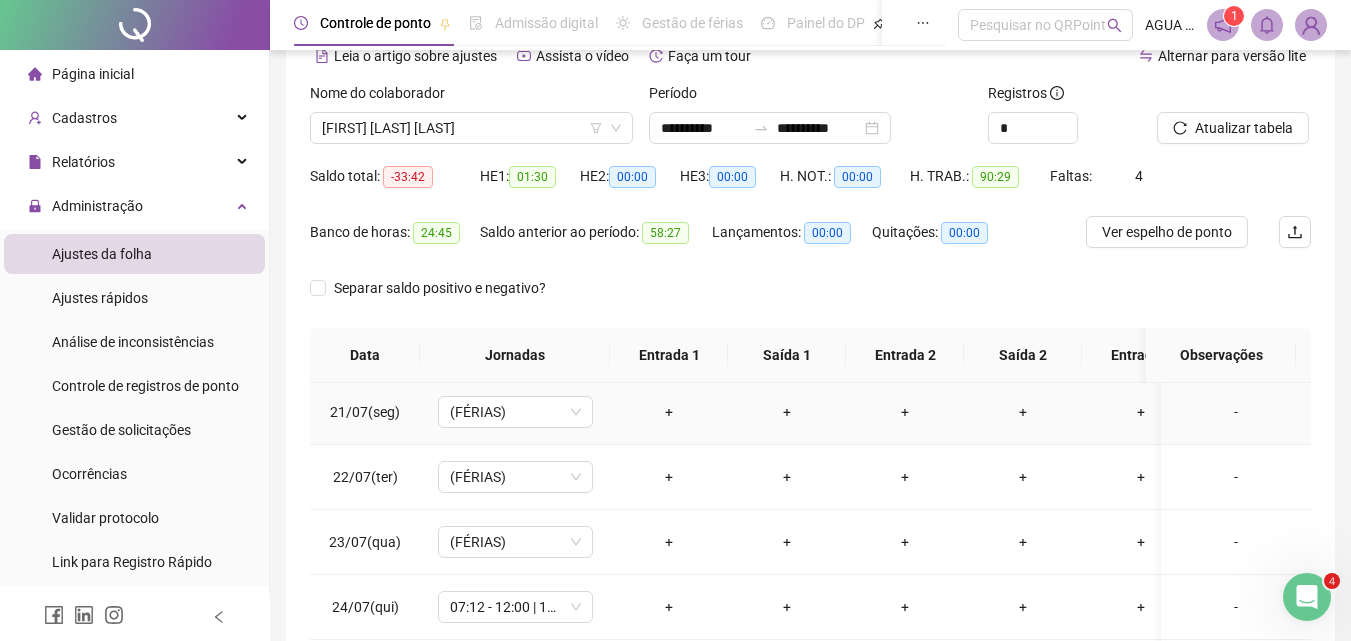 scroll, scrollTop: 381, scrollLeft: 0, axis: vertical 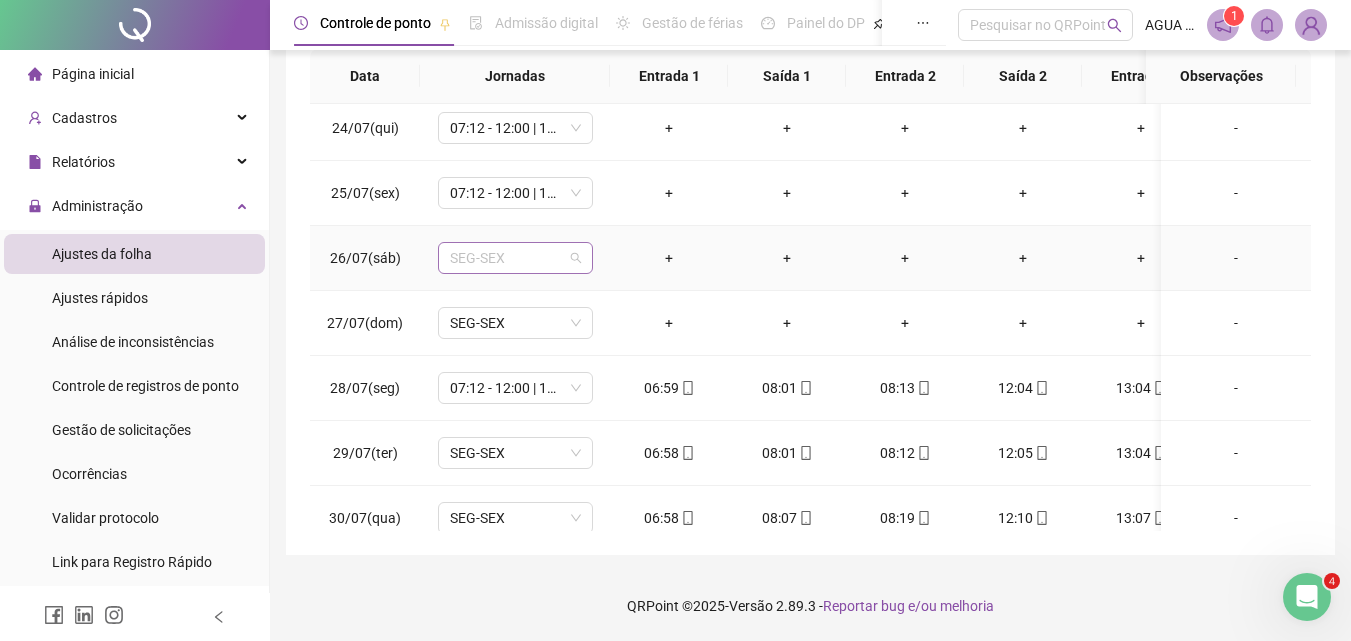 click on "SEG-SEX" at bounding box center [515, 258] 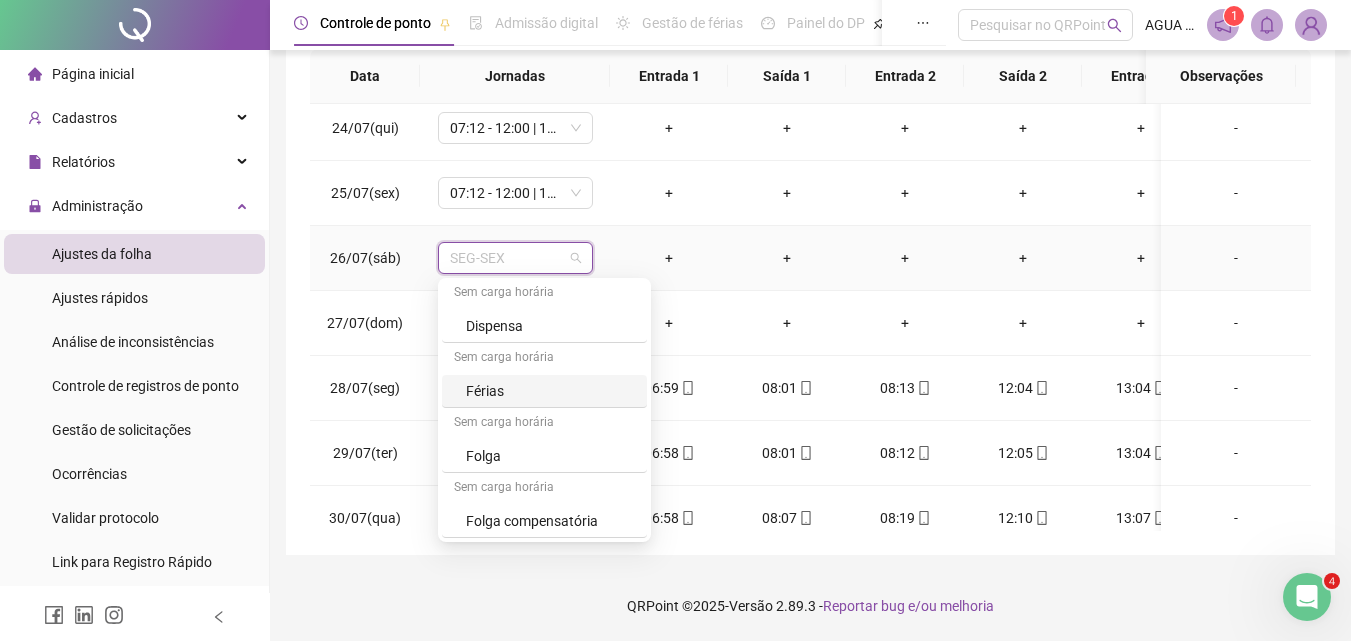 scroll, scrollTop: 100, scrollLeft: 0, axis: vertical 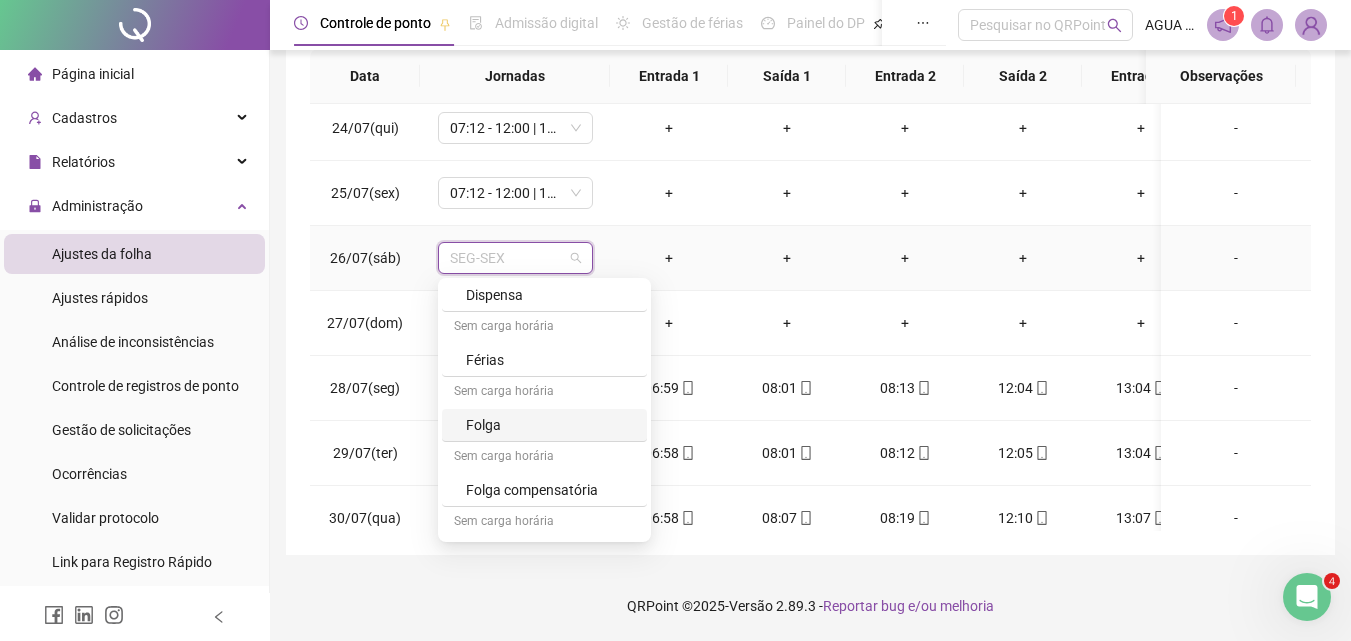 click on "Folga" at bounding box center (550, 425) 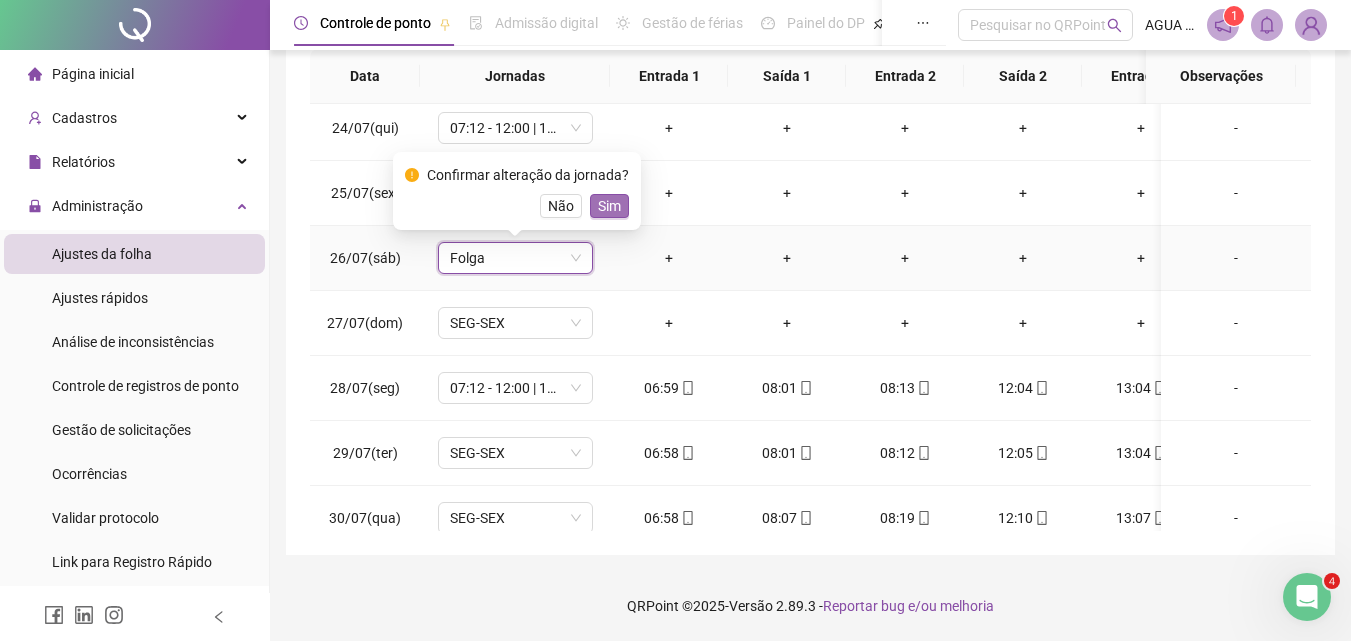 click on "Sim" at bounding box center (609, 206) 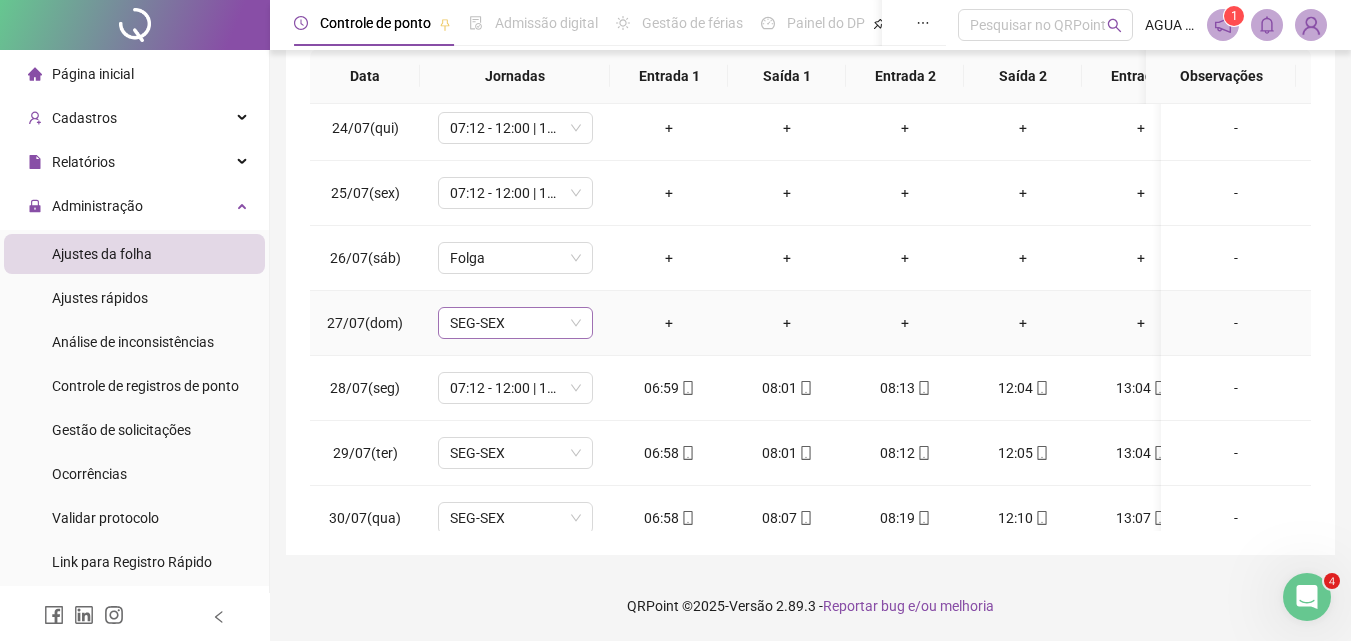 click on "SEG-SEX" at bounding box center (515, 323) 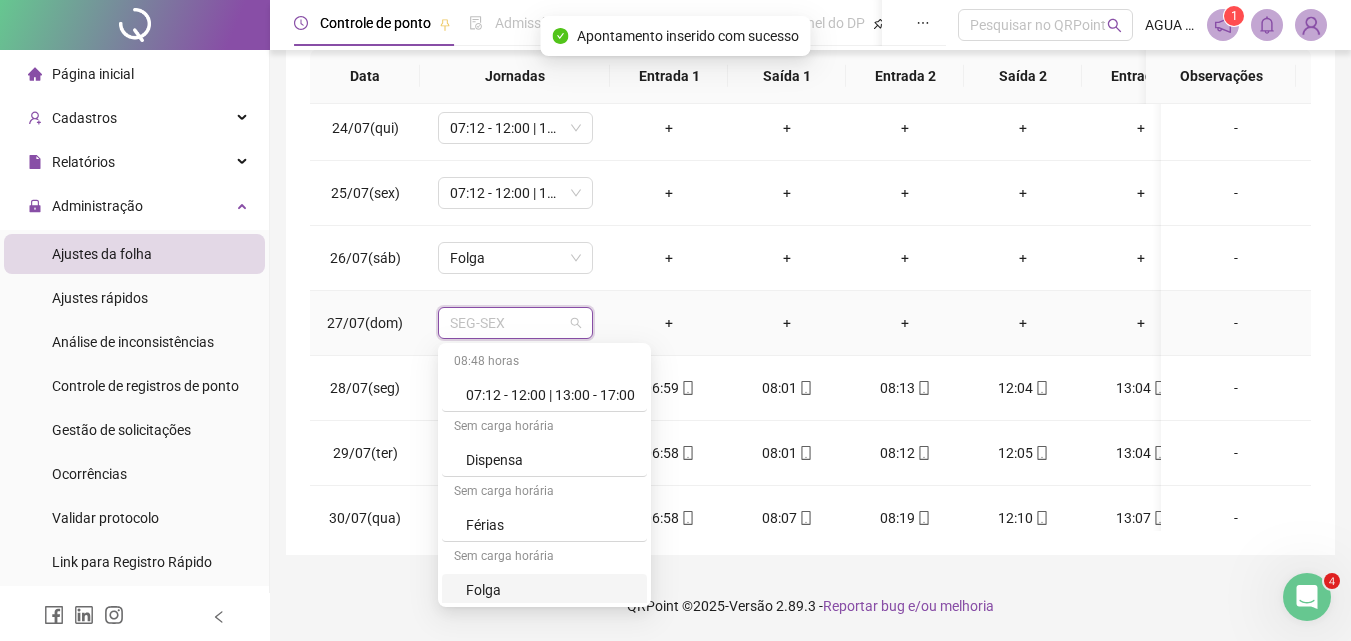 click on "Folga" at bounding box center [550, 590] 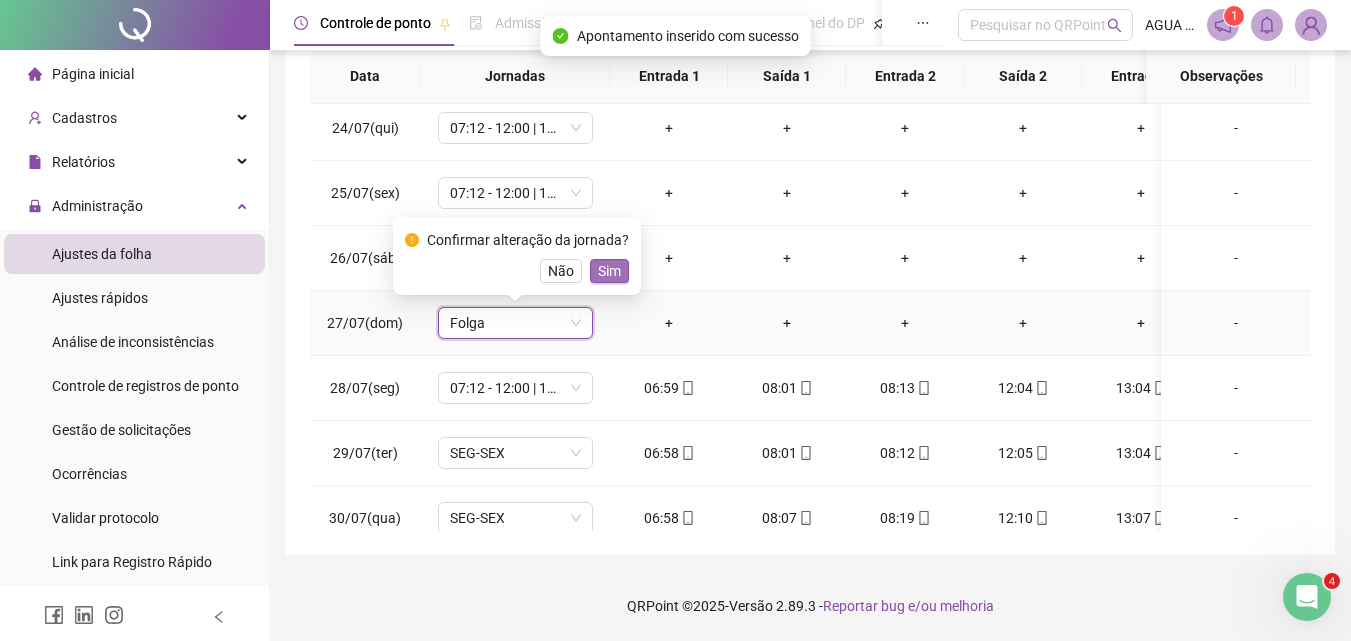 click on "Sim" at bounding box center [609, 271] 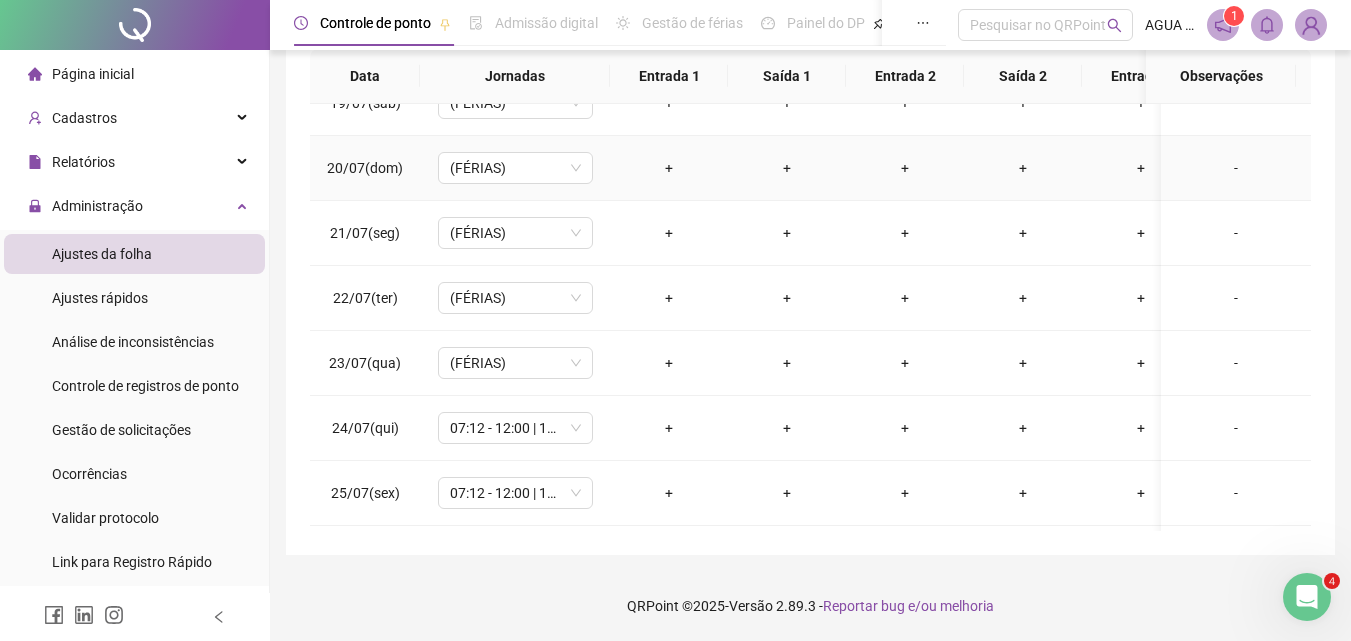 scroll, scrollTop: 1003, scrollLeft: 0, axis: vertical 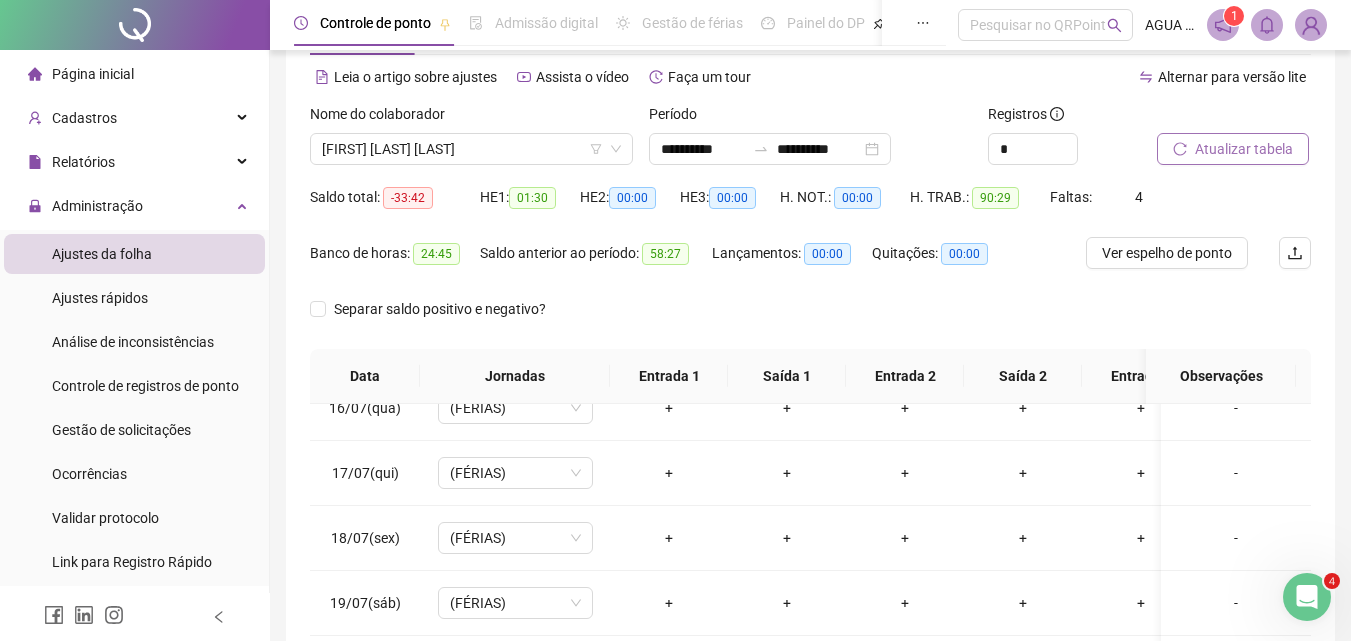 click on "Atualizar tabela" at bounding box center [1244, 149] 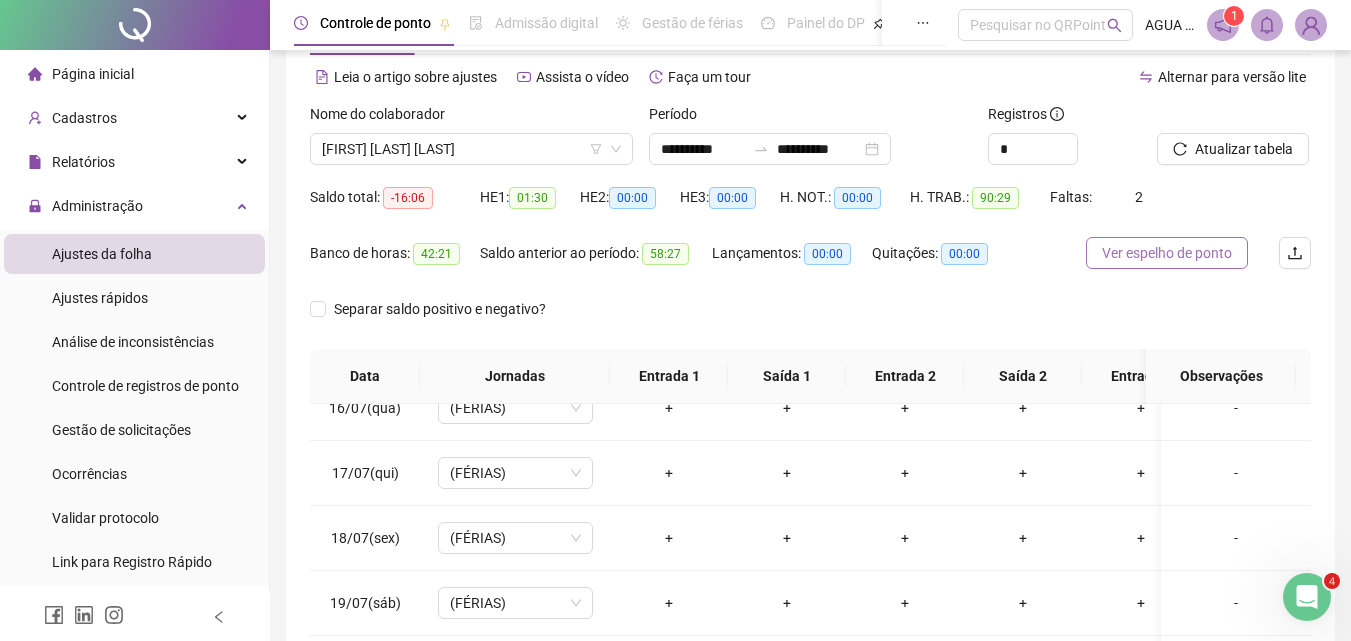 click on "Ver espelho de ponto" at bounding box center (1167, 253) 